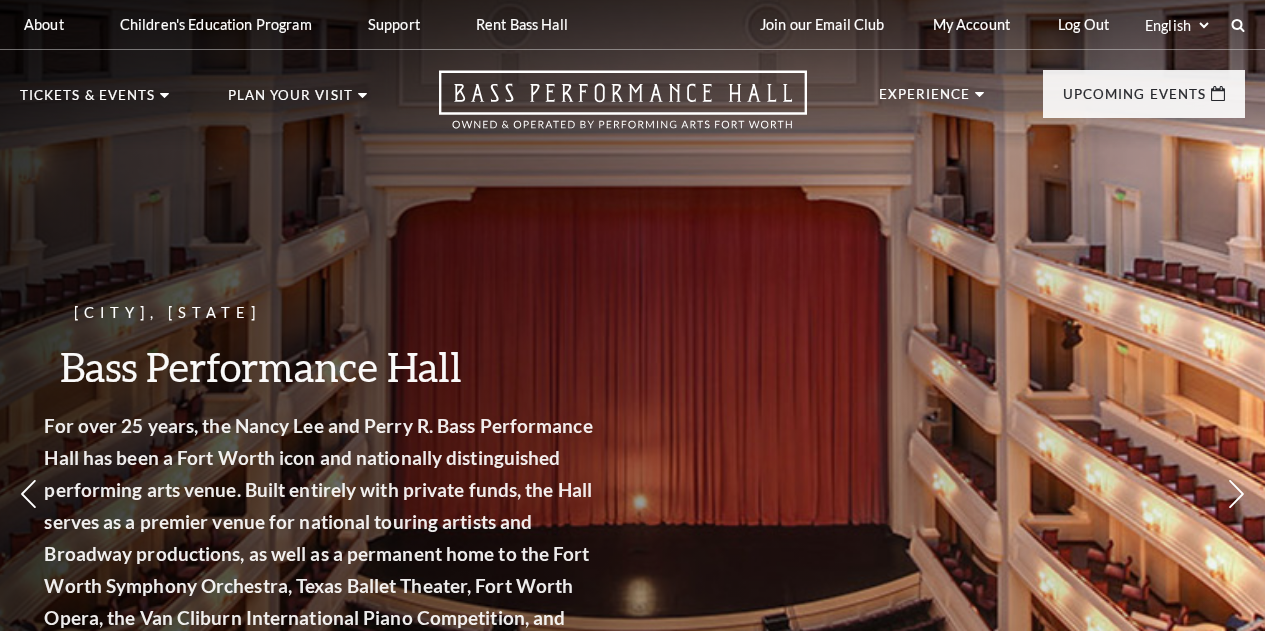 scroll, scrollTop: 0, scrollLeft: 0, axis: both 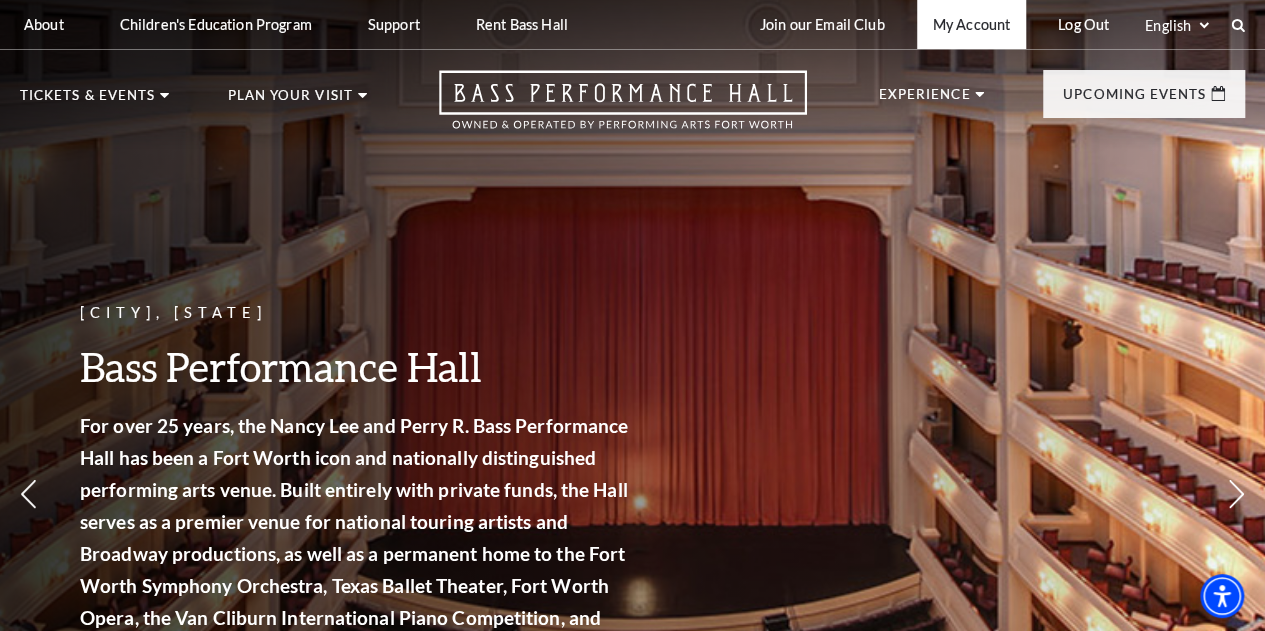 click on "My Account" at bounding box center [971, 24] 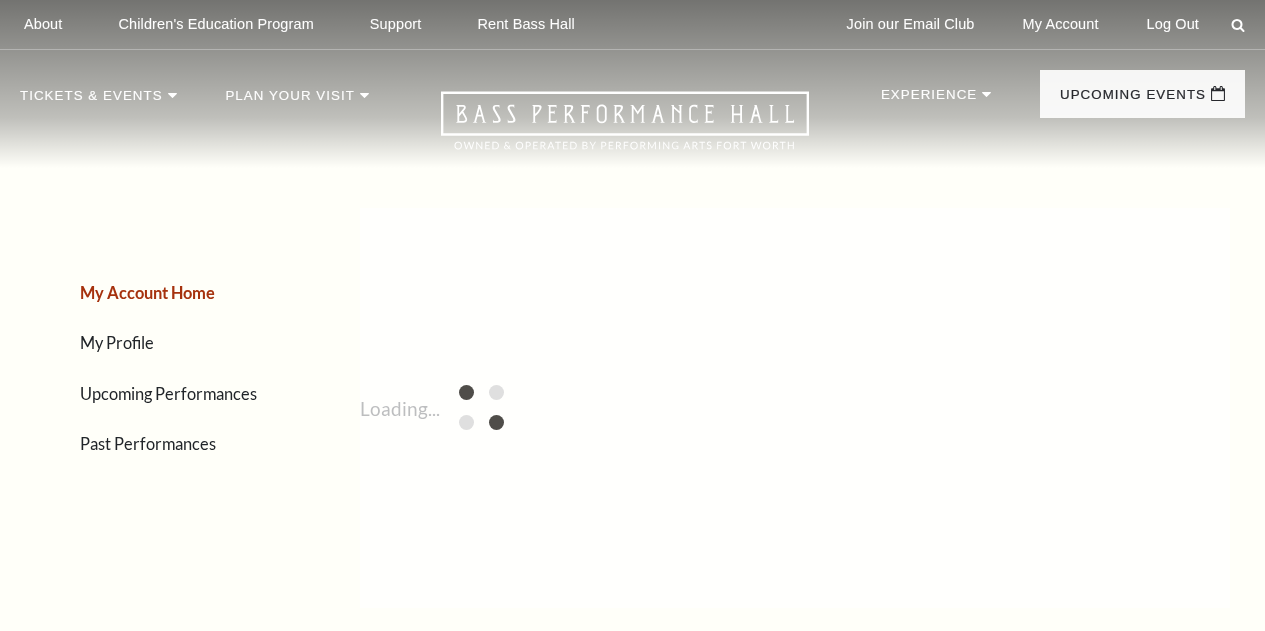 scroll, scrollTop: 0, scrollLeft: 0, axis: both 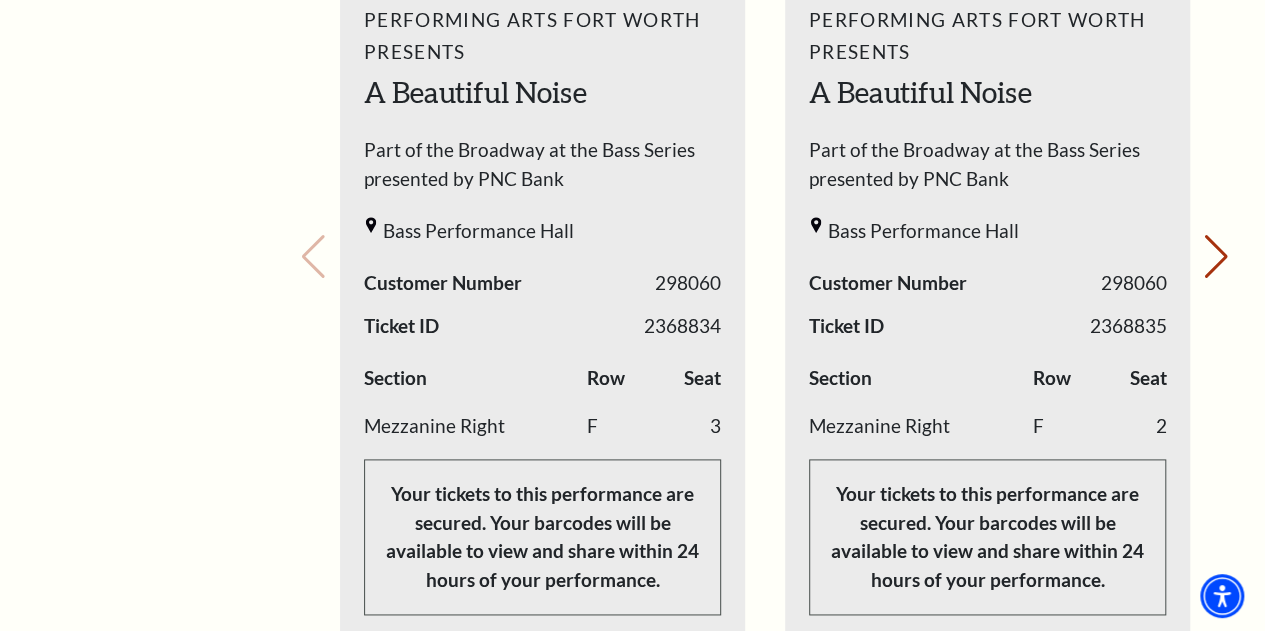 click on "My Account Home
My Profile
Upcoming Performances
Past Performances
Loading...
My Account
Hi David, Welcome back!
My Account Home My Profile ,  ," at bounding box center [632, 373] 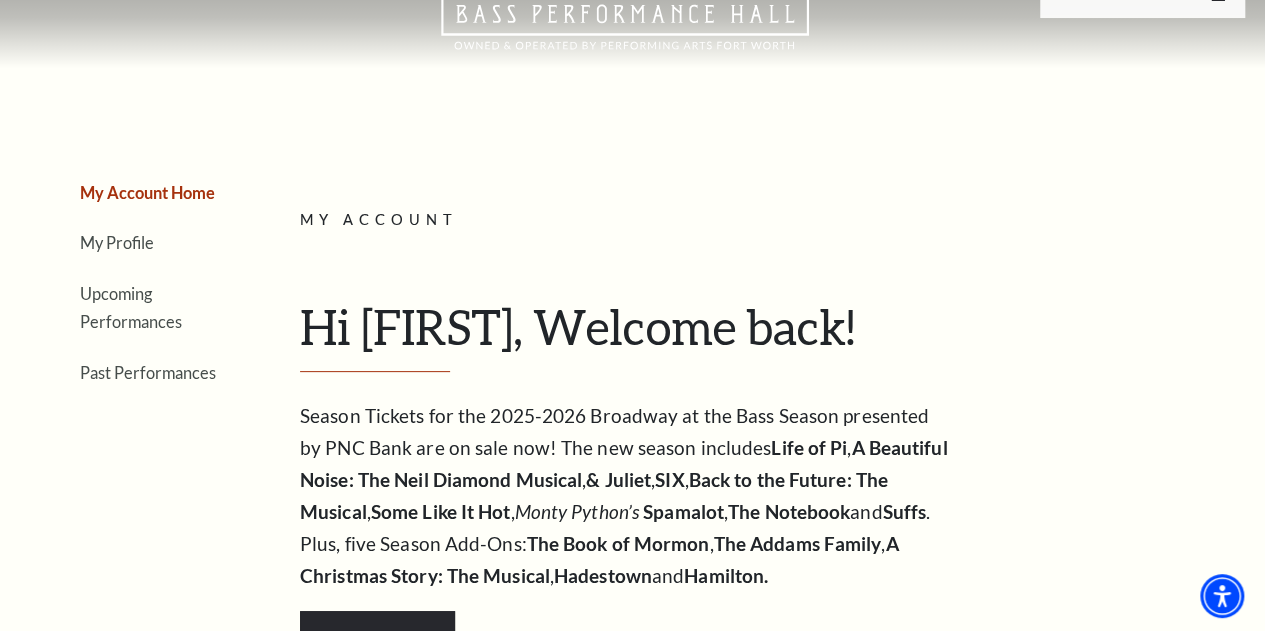 scroll, scrollTop: 100, scrollLeft: 0, axis: vertical 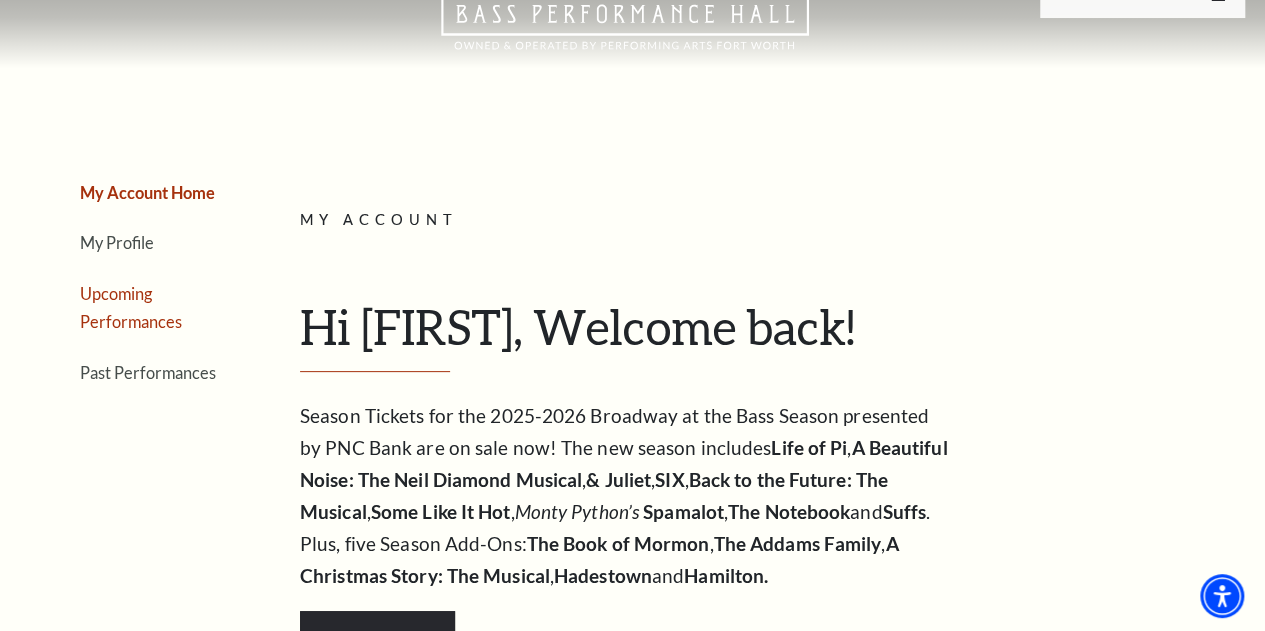 click on "Upcoming Performances" at bounding box center (131, 308) 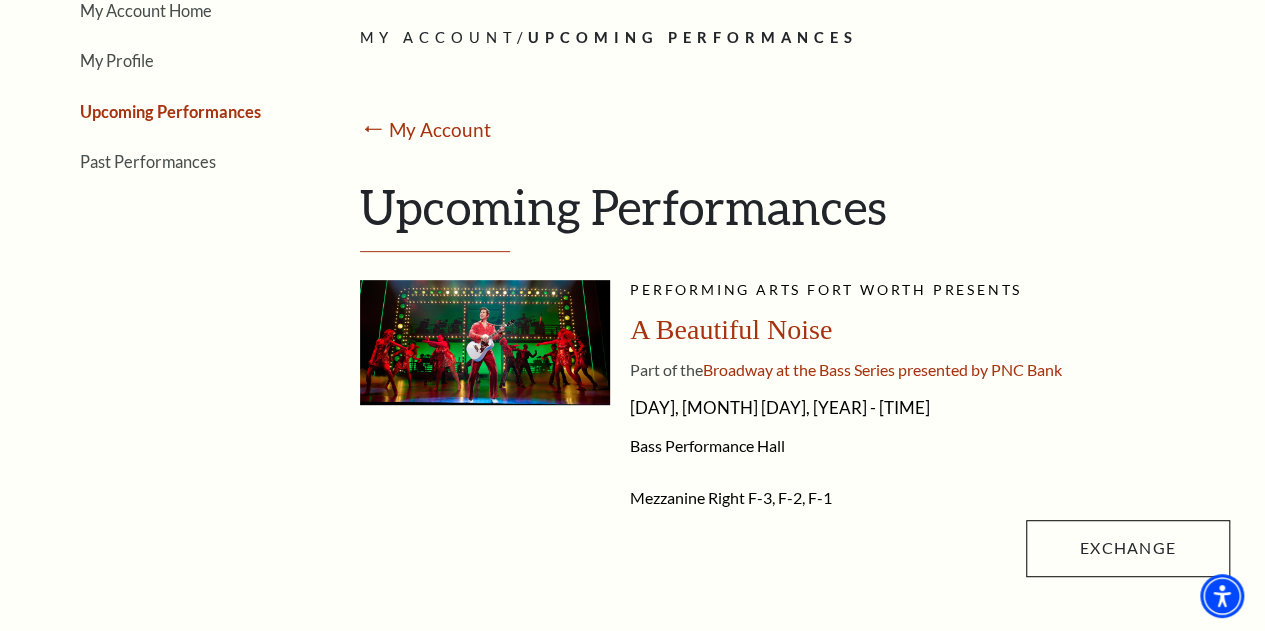 scroll, scrollTop: 400, scrollLeft: 0, axis: vertical 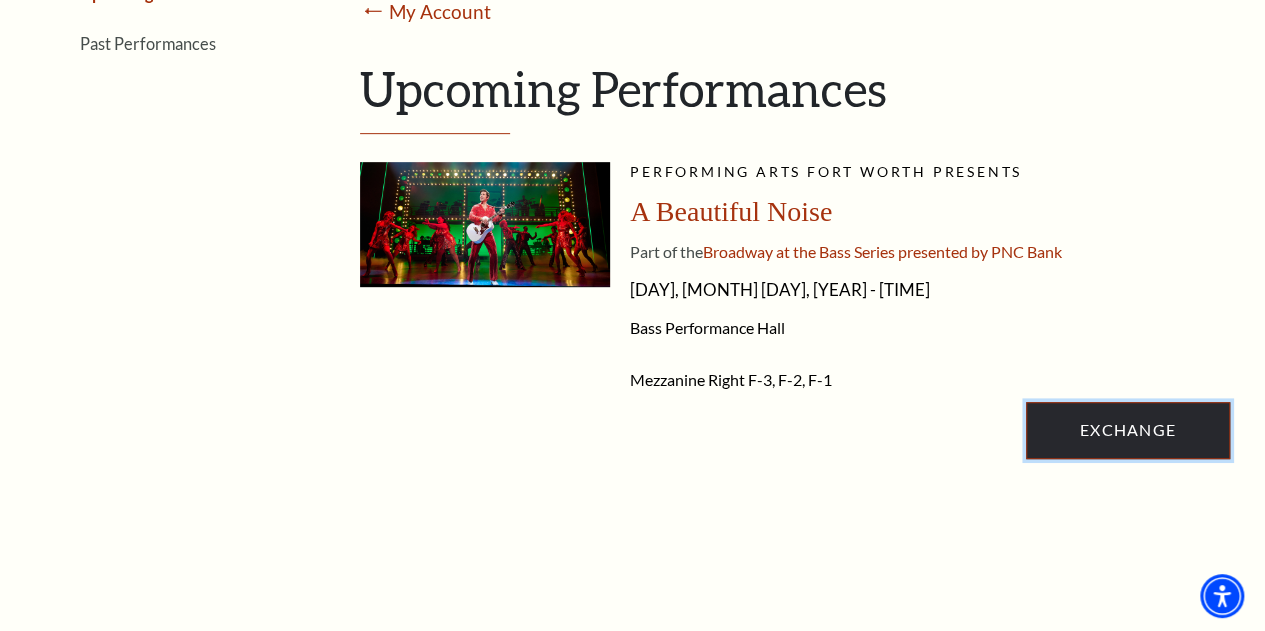 click on "Exchange" at bounding box center [1128, 430] 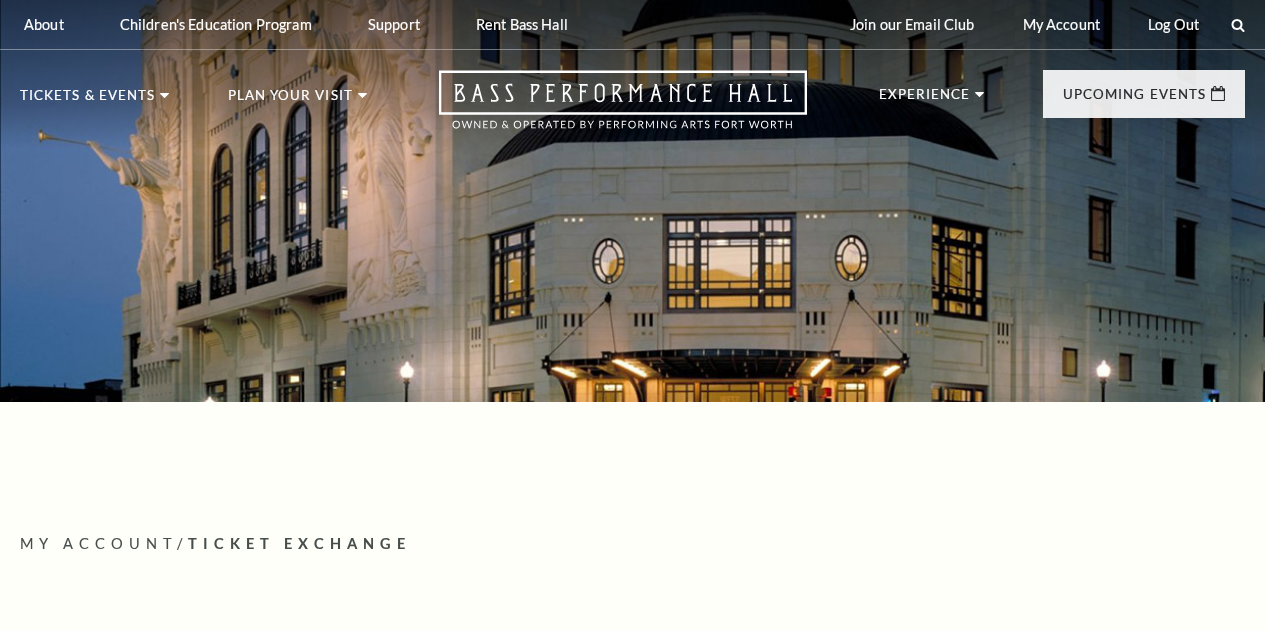 scroll, scrollTop: 0, scrollLeft: 0, axis: both 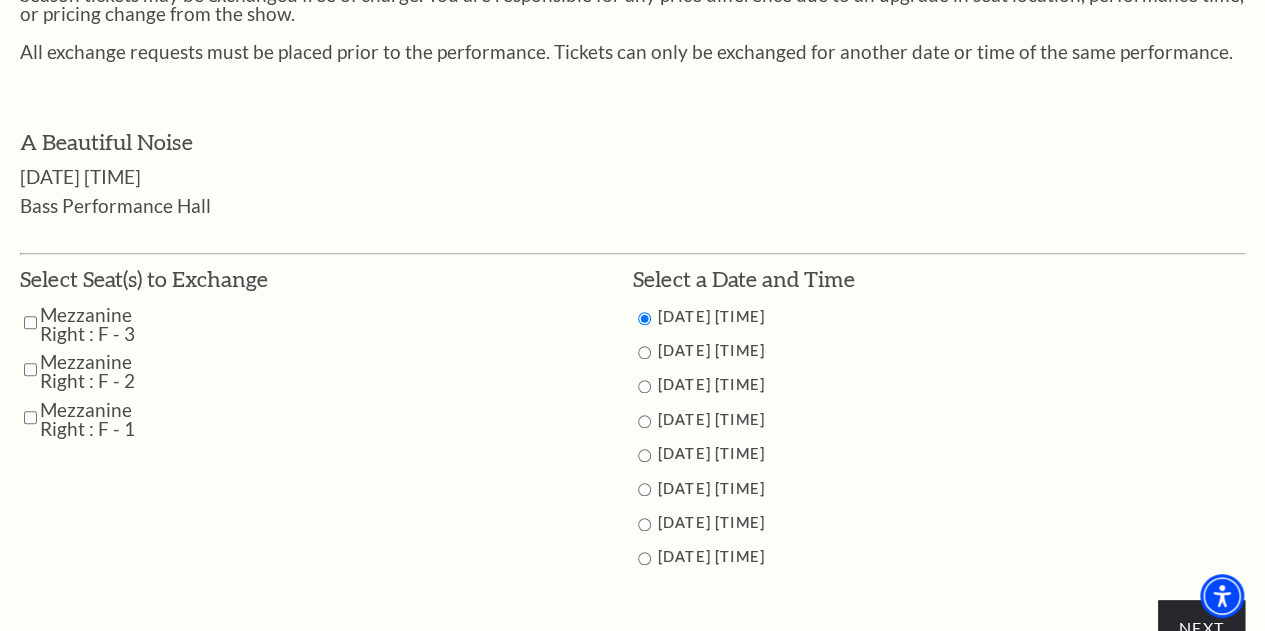 click at bounding box center [30, 322] 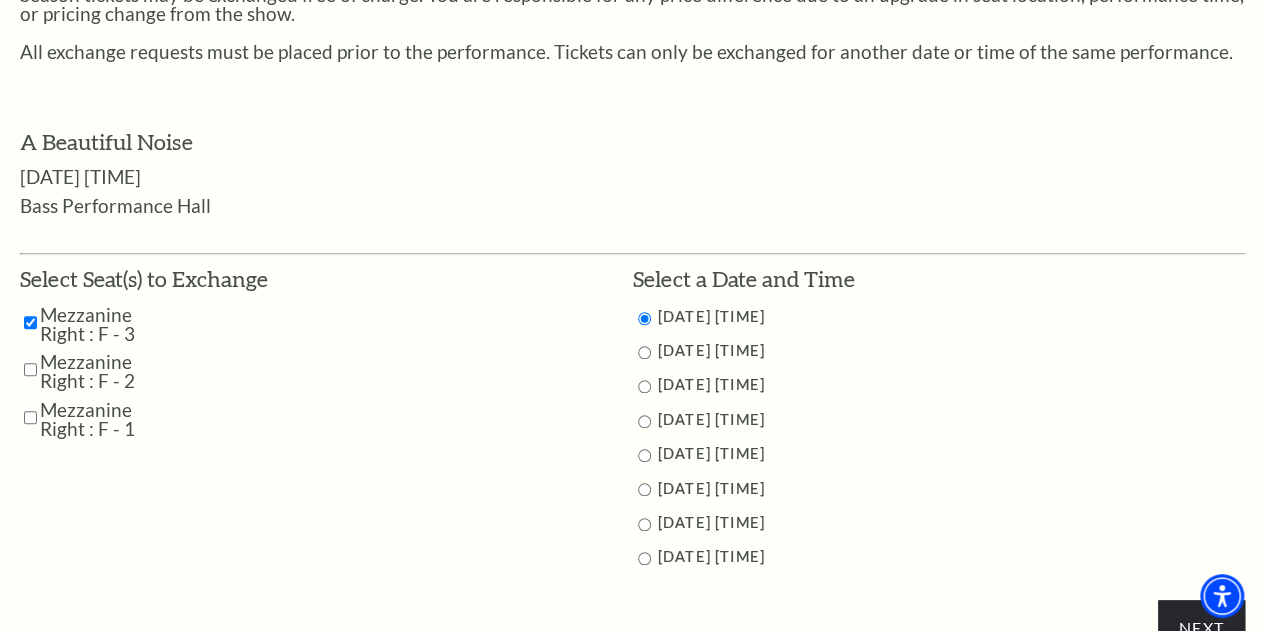 click at bounding box center (30, 369) 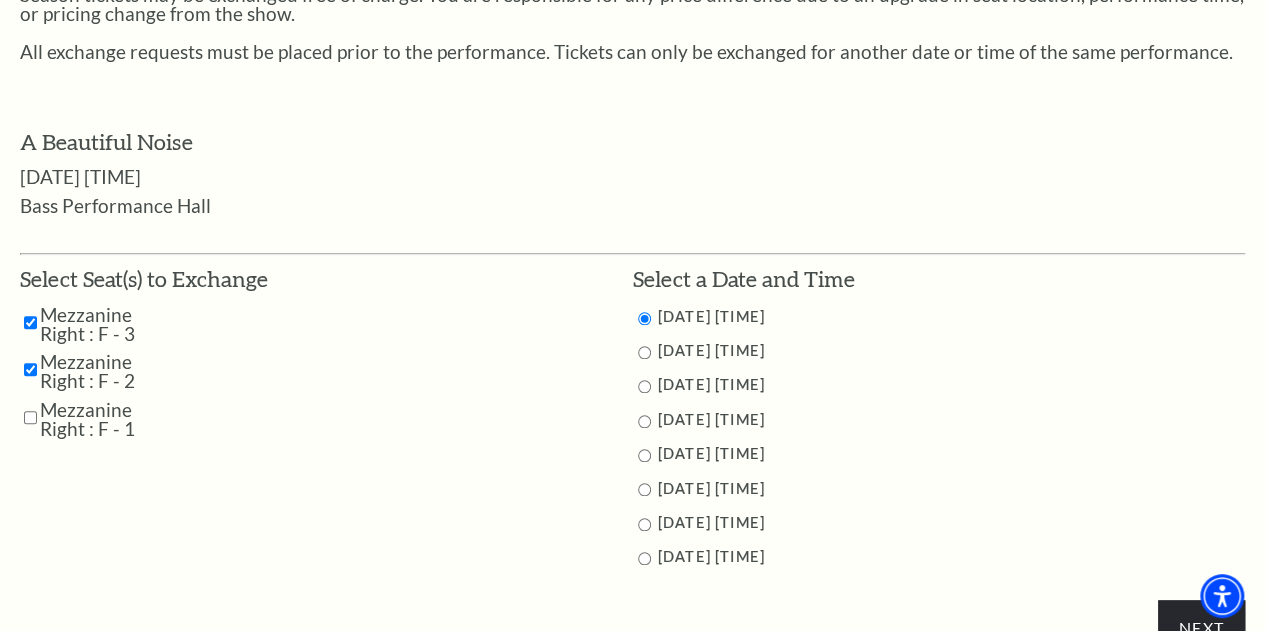 click at bounding box center [30, 417] 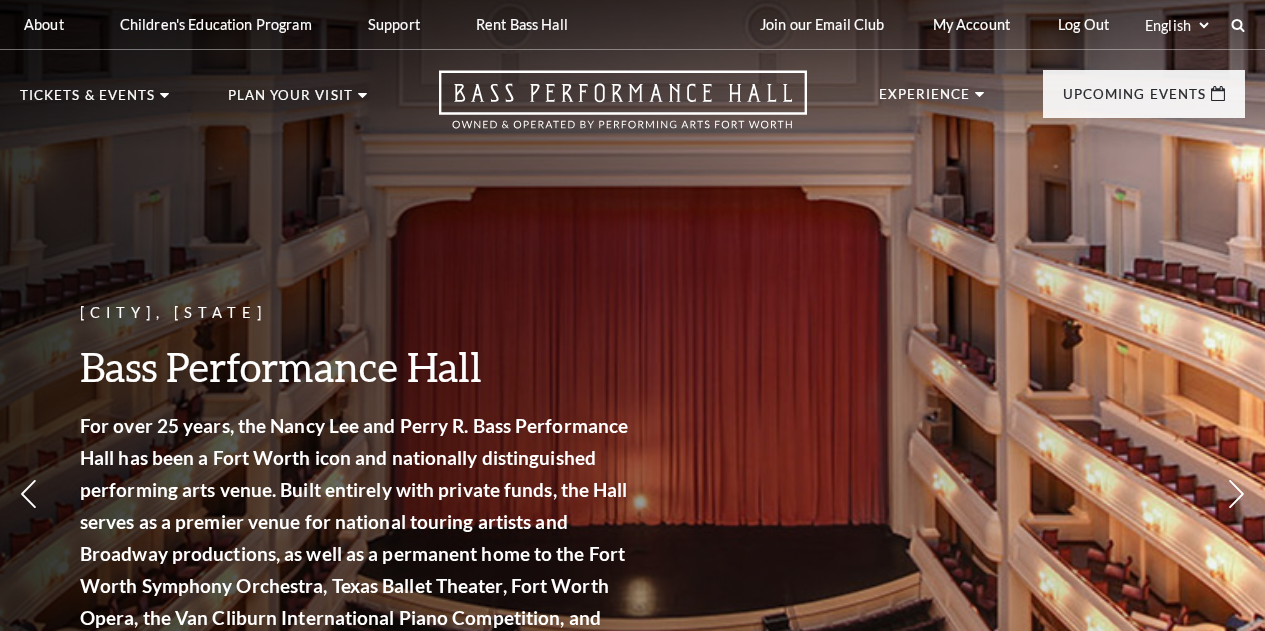 scroll, scrollTop: 0, scrollLeft: 0, axis: both 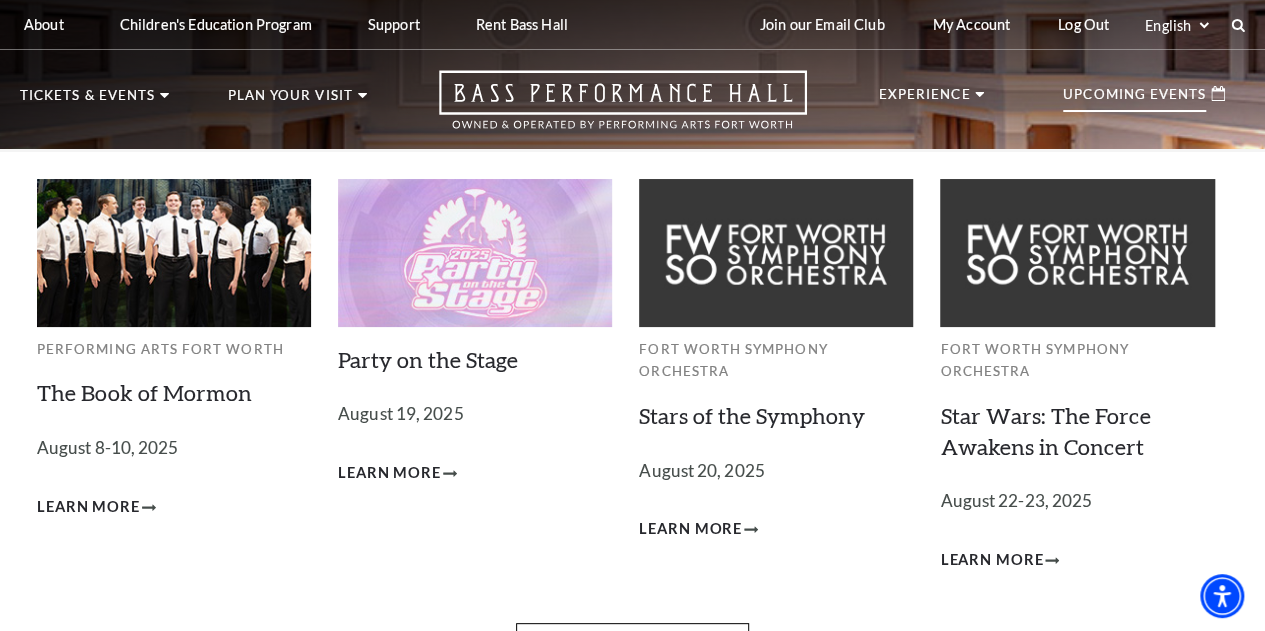 click on "Upcoming Events" at bounding box center [1134, 100] 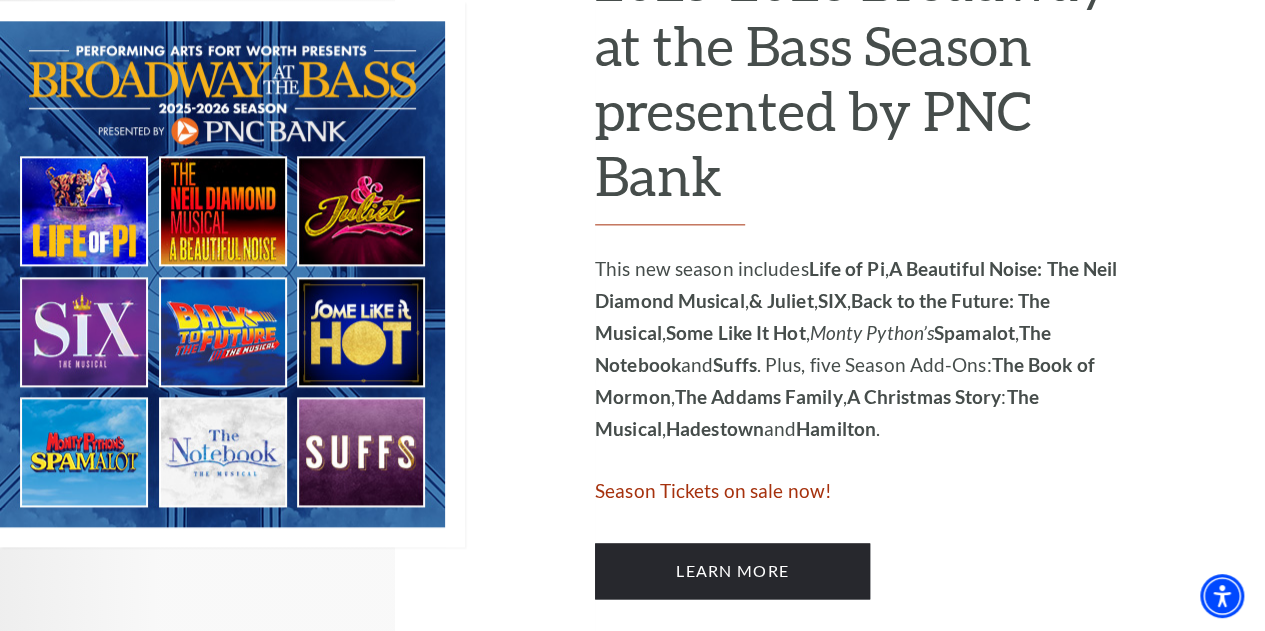 scroll, scrollTop: 1100, scrollLeft: 0, axis: vertical 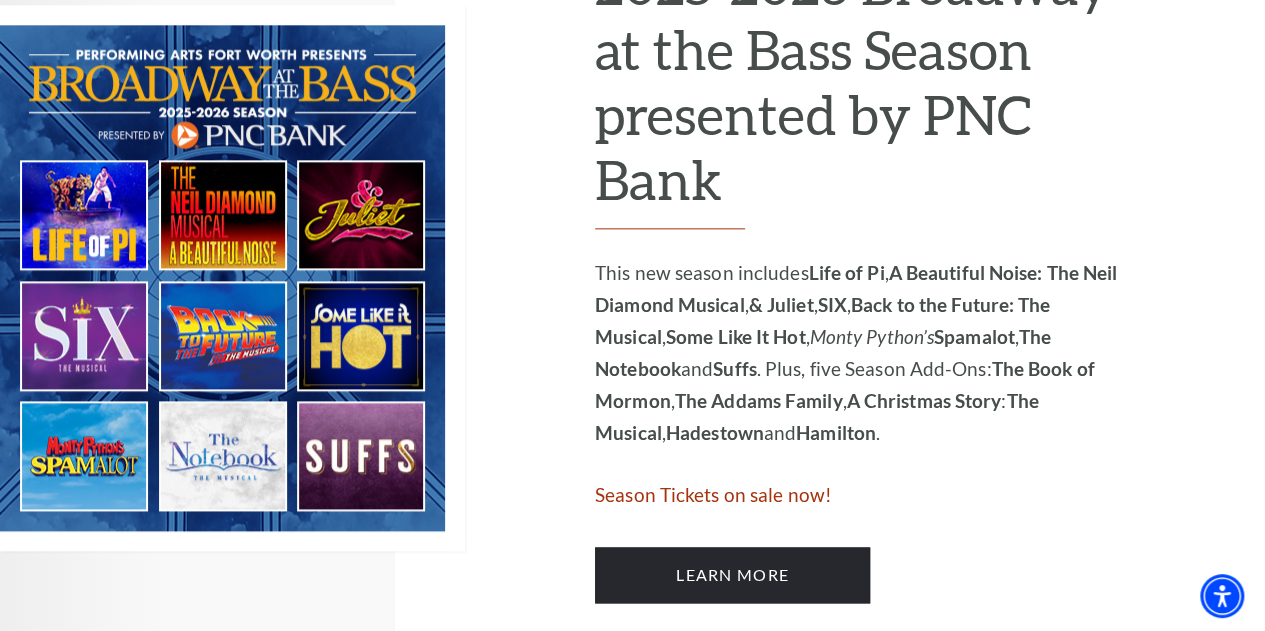 click at bounding box center (232, 278) 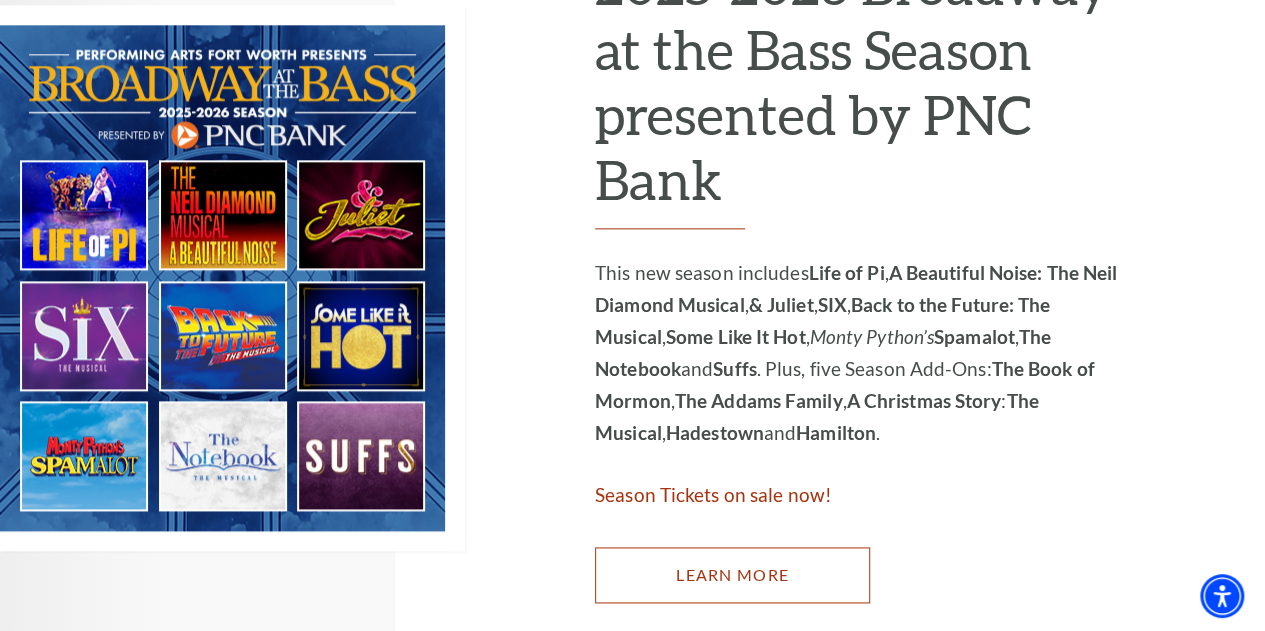 click on "Learn More" at bounding box center (732, 575) 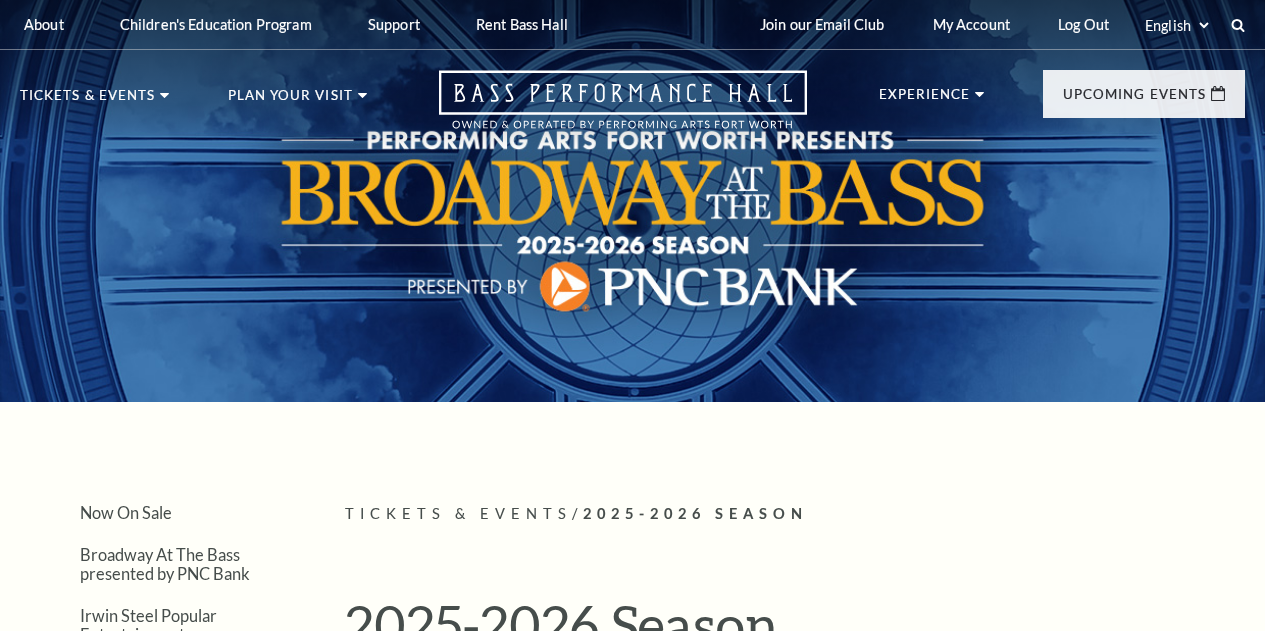scroll, scrollTop: 0, scrollLeft: 0, axis: both 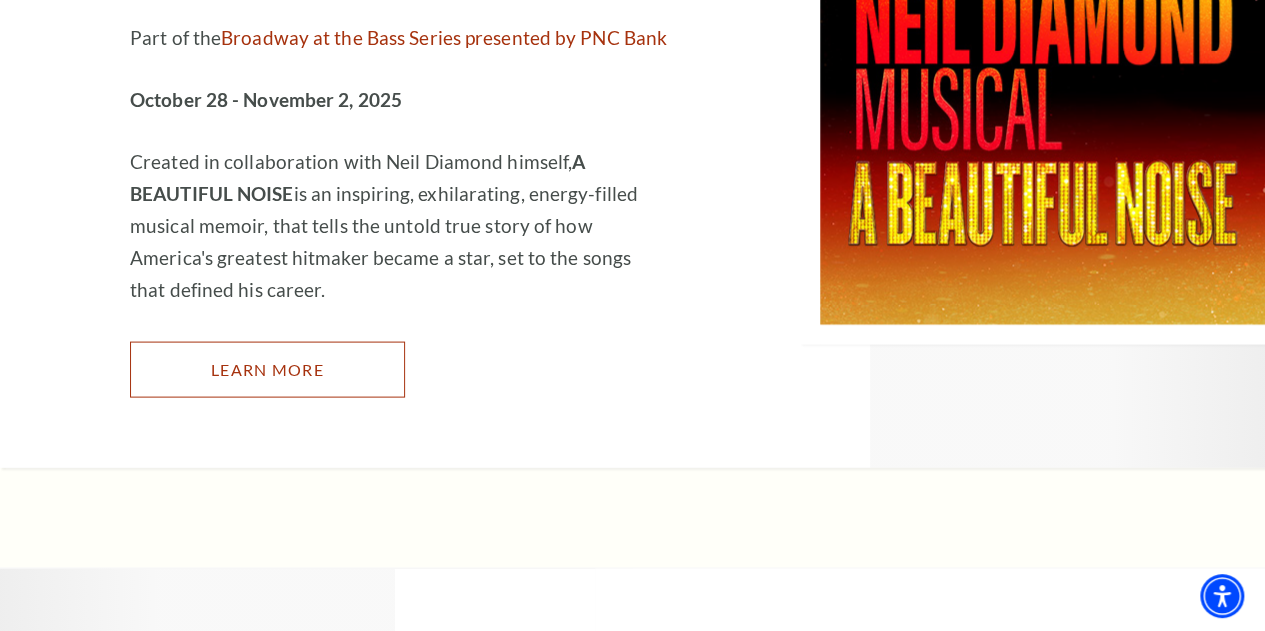 click on "Learn More" at bounding box center (267, 370) 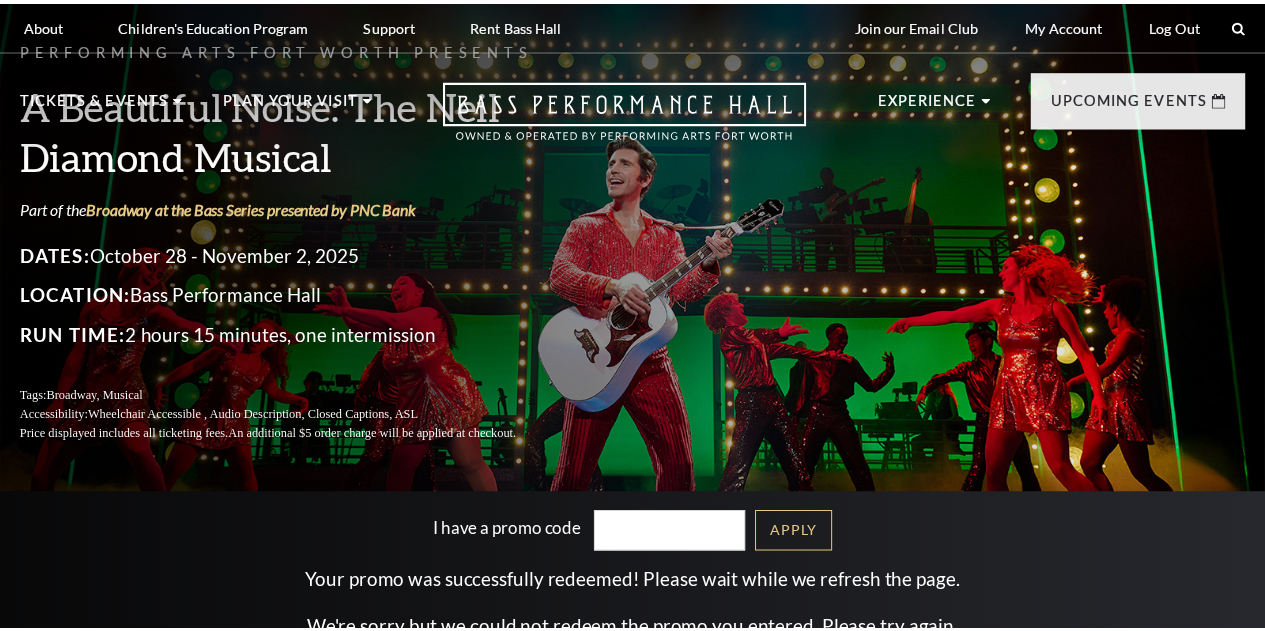 scroll, scrollTop: 0, scrollLeft: 0, axis: both 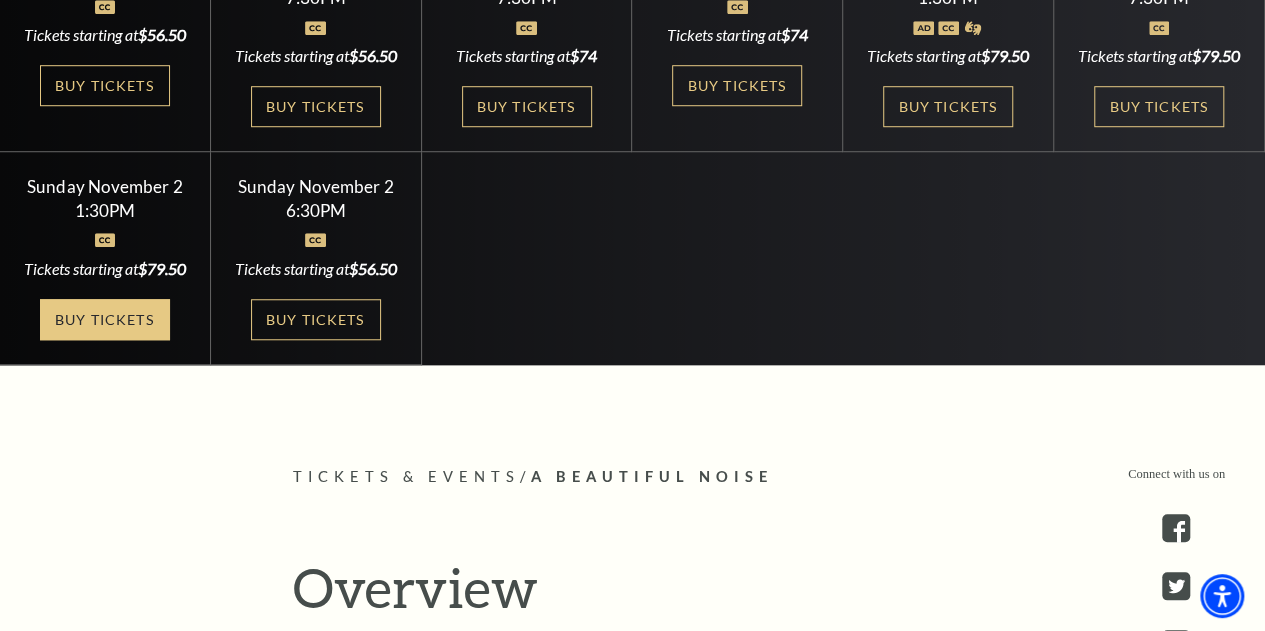 click on "Buy Tickets" at bounding box center [105, 319] 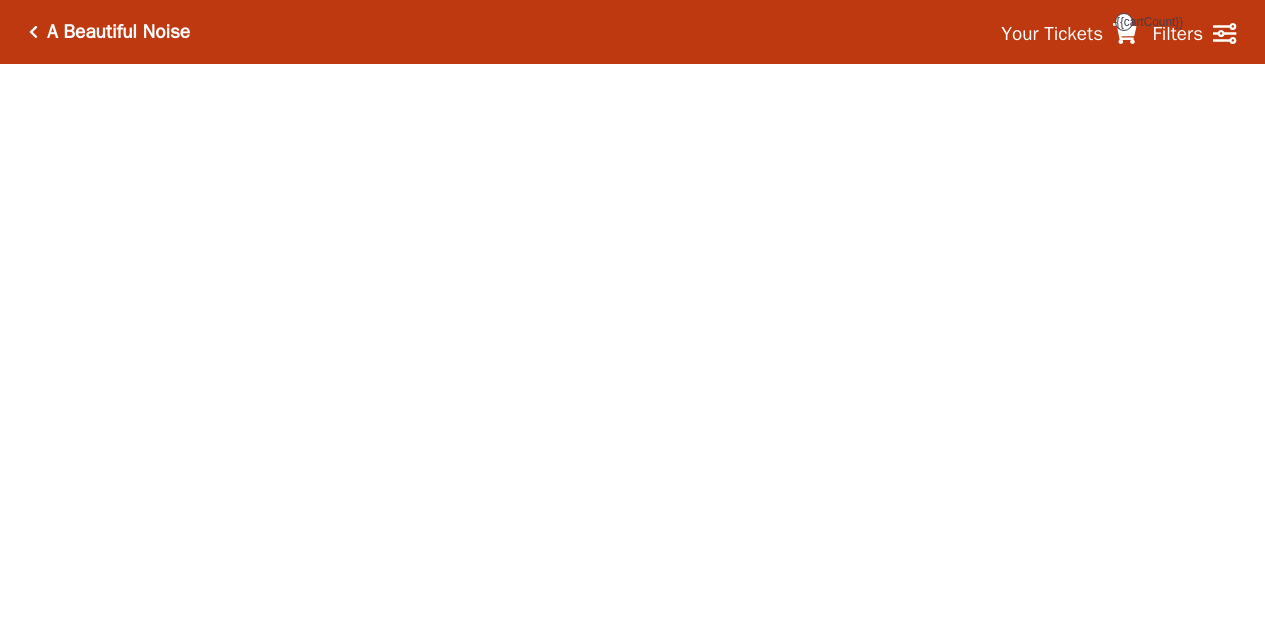scroll, scrollTop: 0, scrollLeft: 0, axis: both 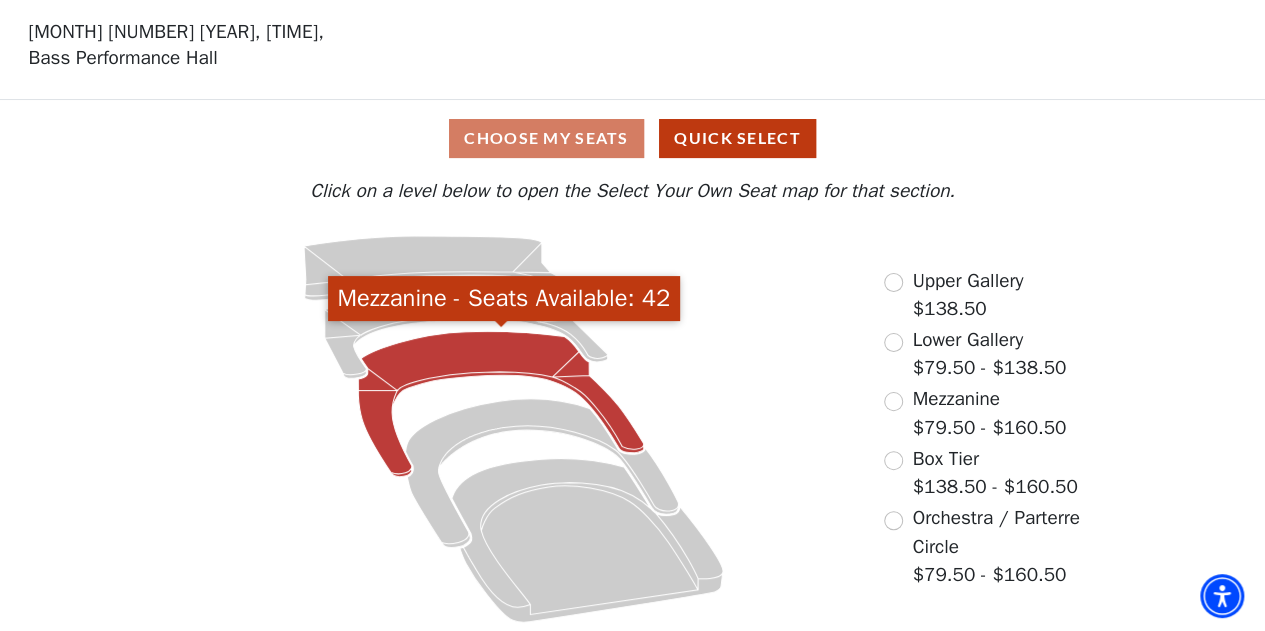 click 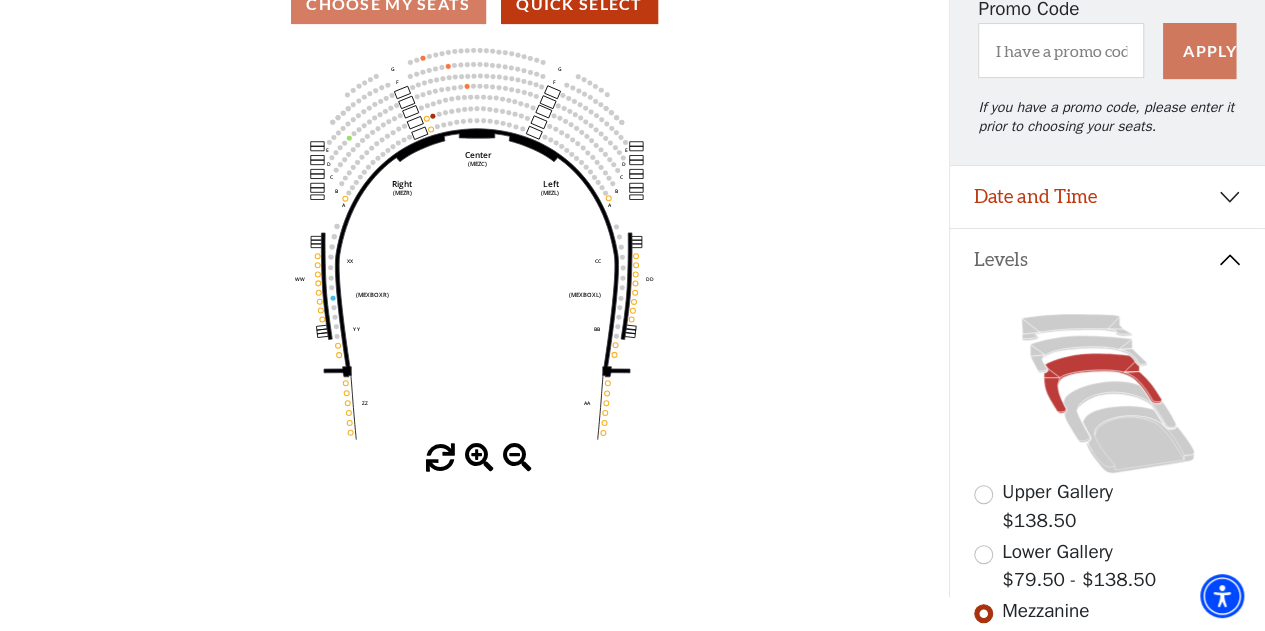 scroll, scrollTop: 92, scrollLeft: 0, axis: vertical 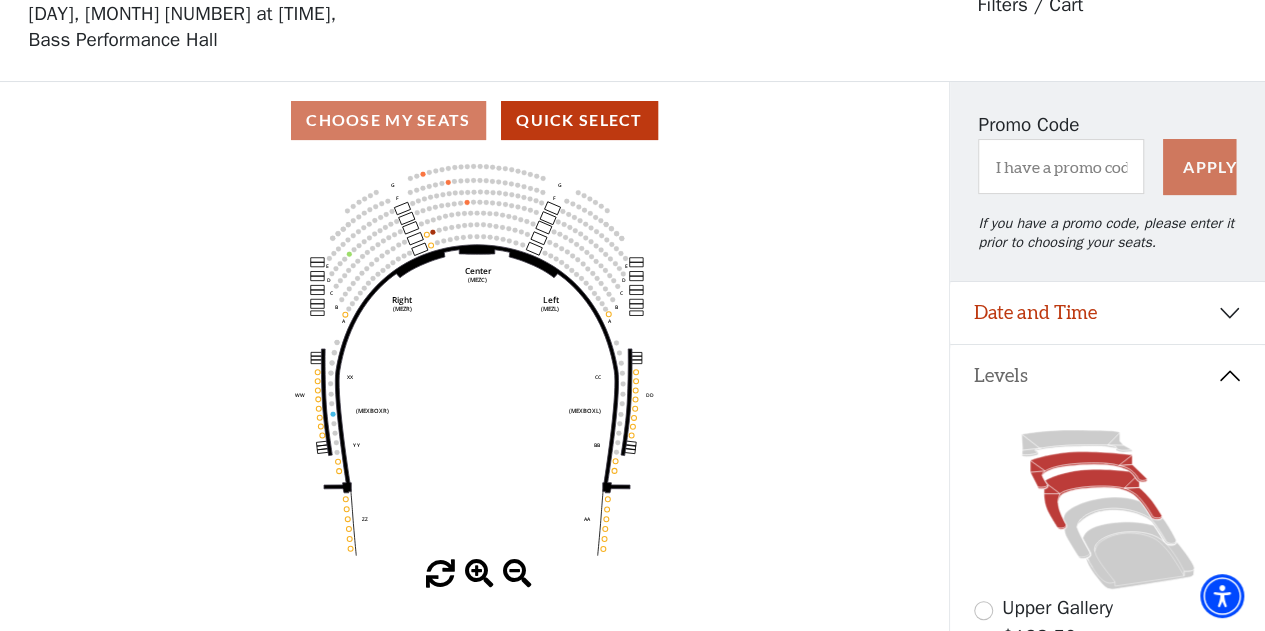click 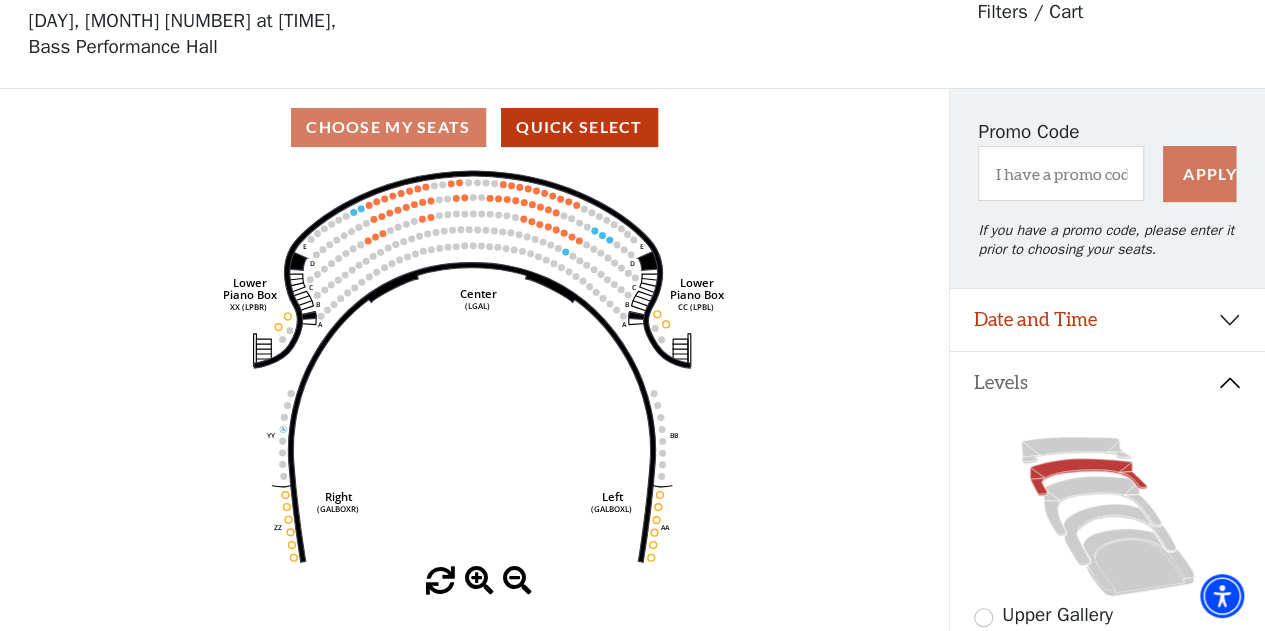 scroll, scrollTop: 92, scrollLeft: 0, axis: vertical 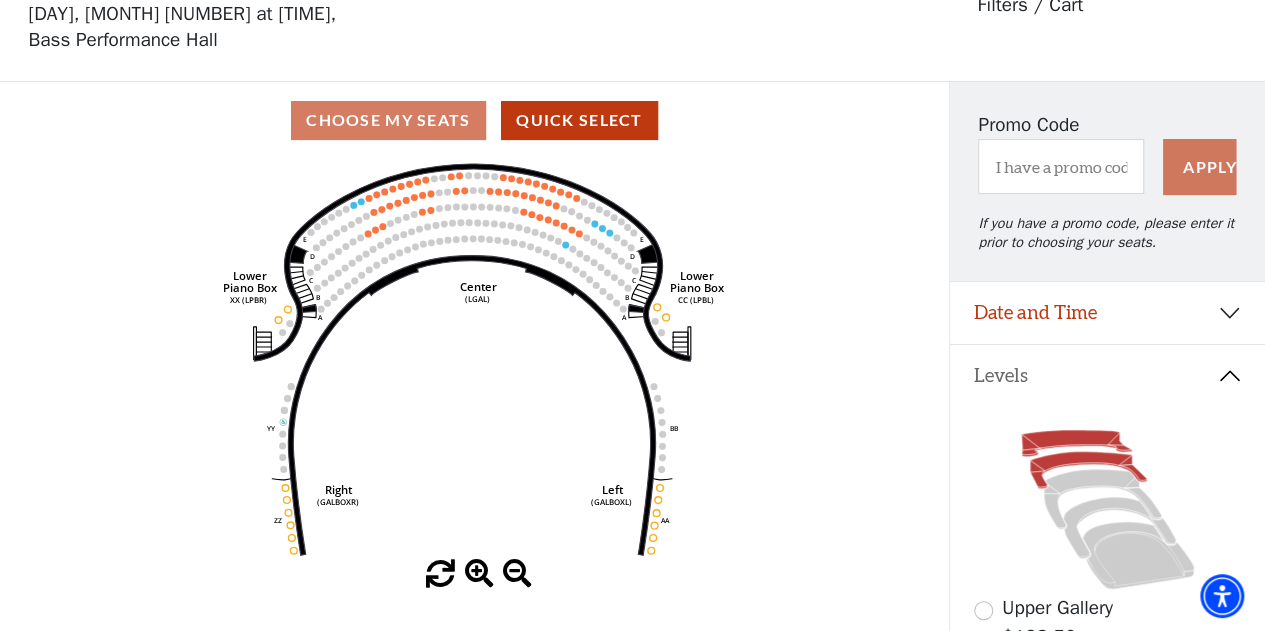click 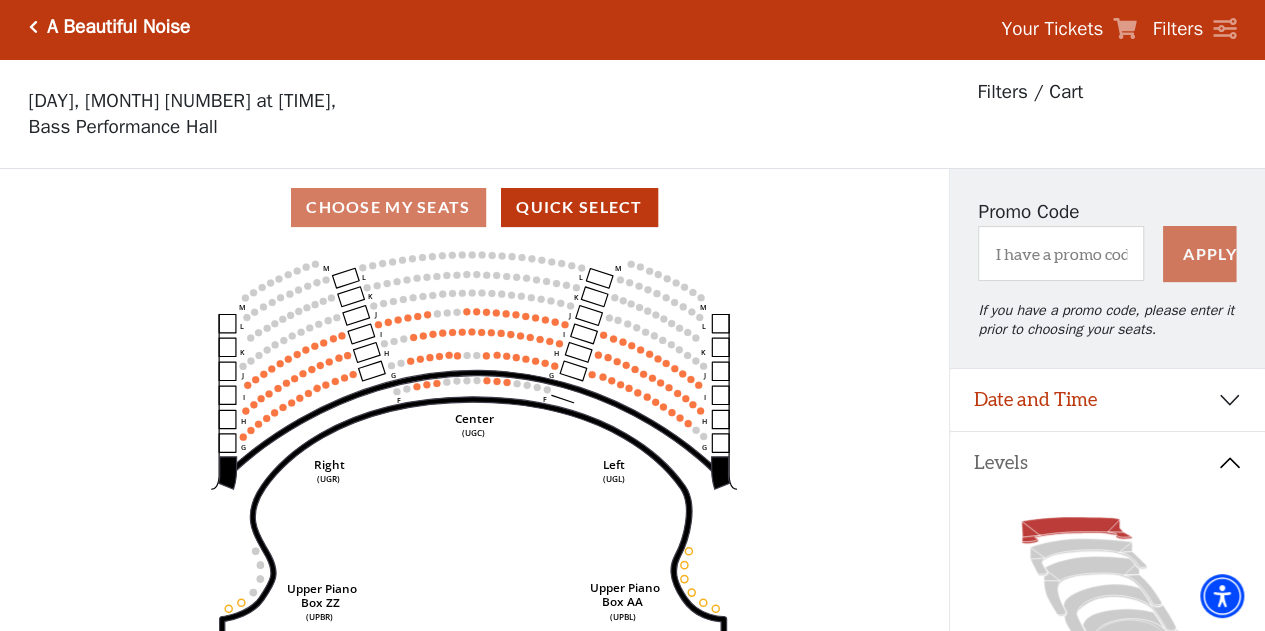 scroll, scrollTop: 0, scrollLeft: 0, axis: both 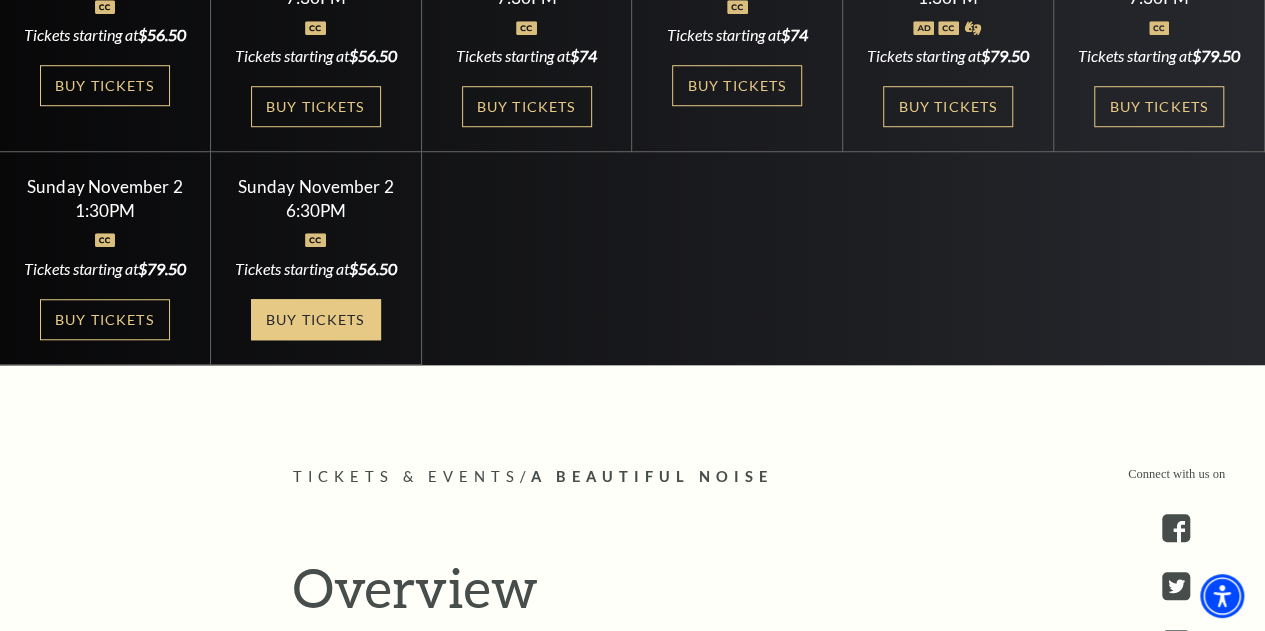 click on "Buy Tickets" at bounding box center [316, 319] 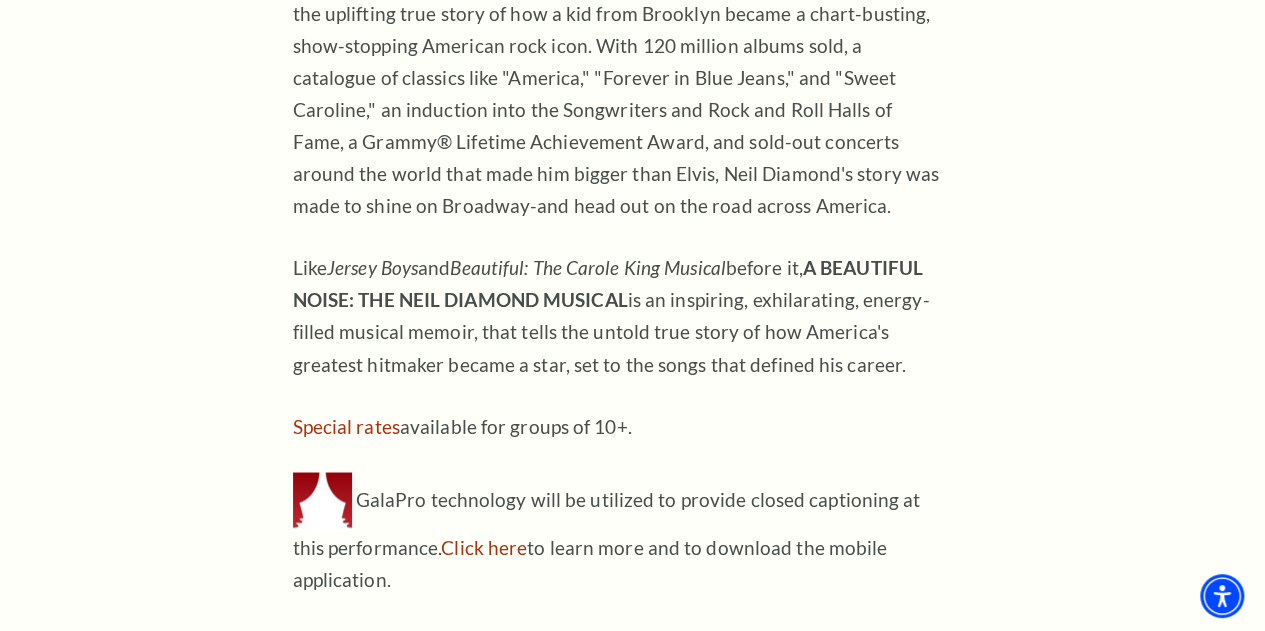 scroll, scrollTop: 1900, scrollLeft: 0, axis: vertical 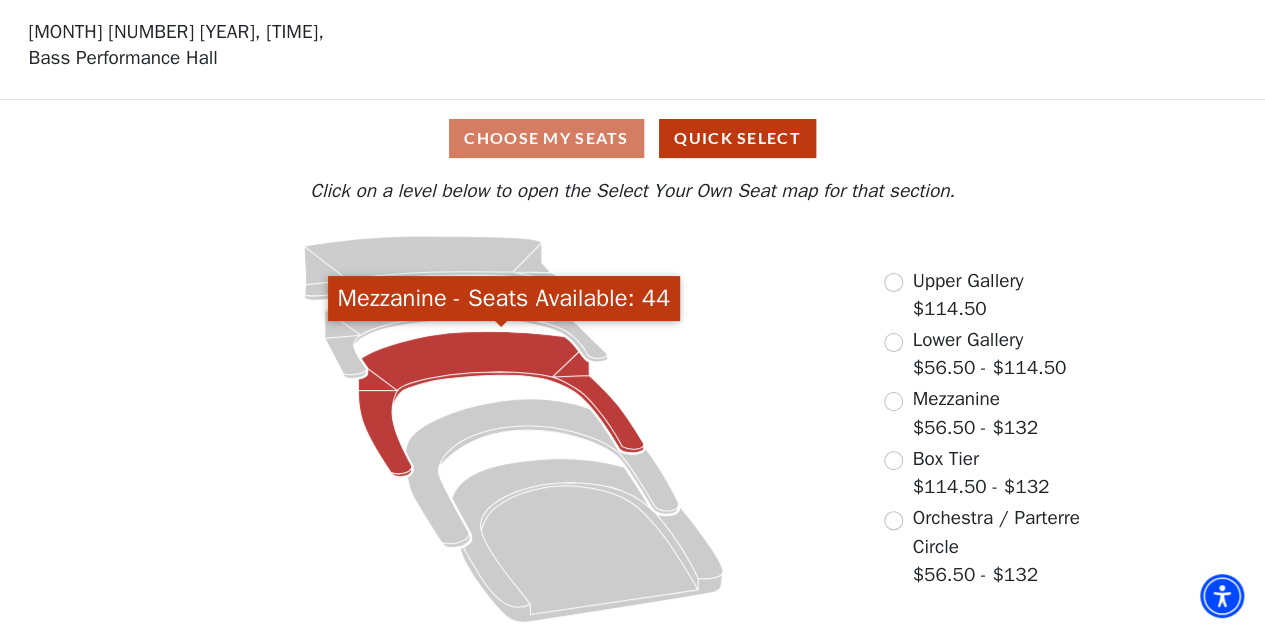click 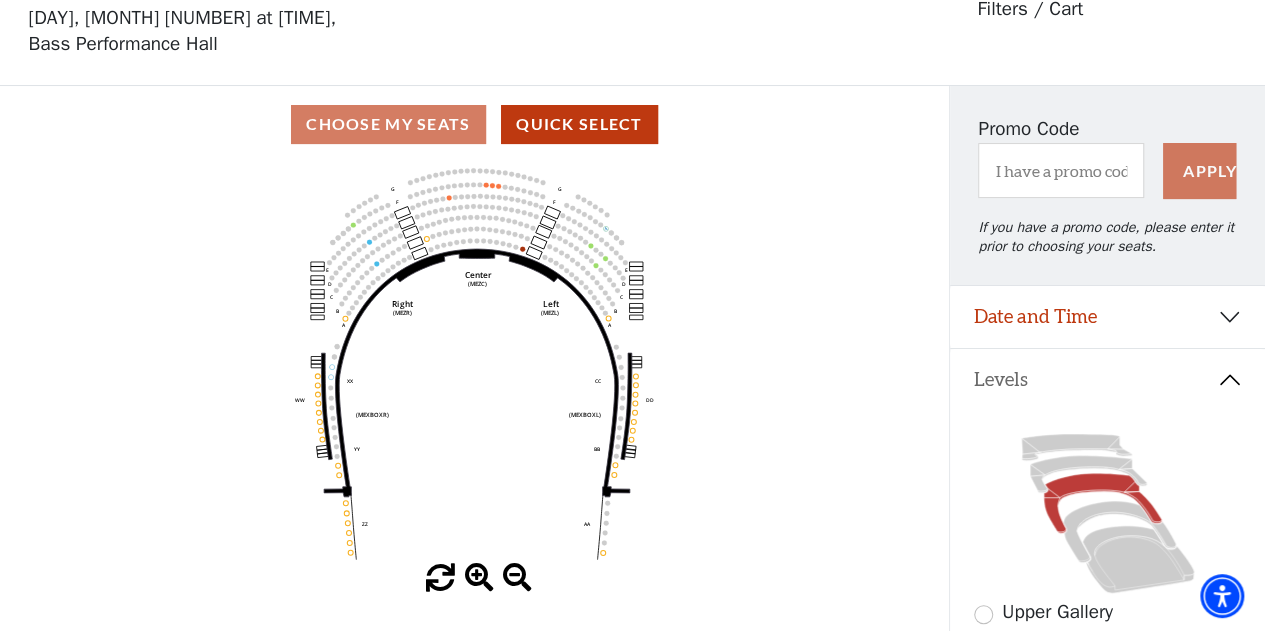 scroll, scrollTop: 92, scrollLeft: 0, axis: vertical 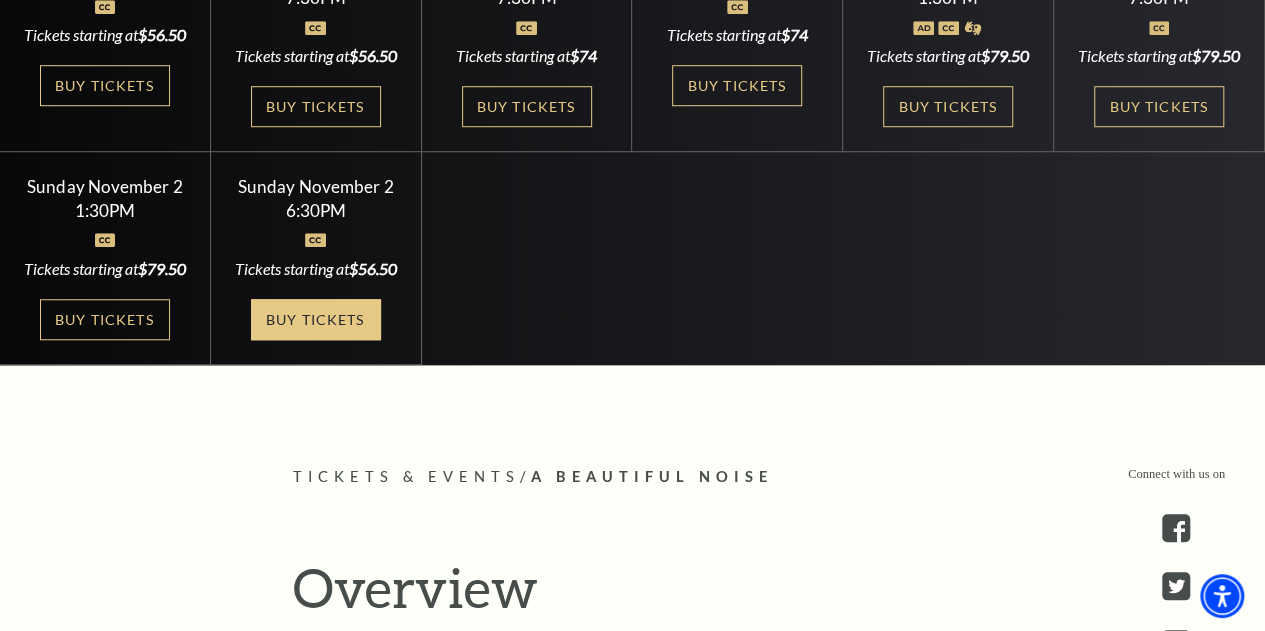 click on "Buy Tickets" at bounding box center (316, 319) 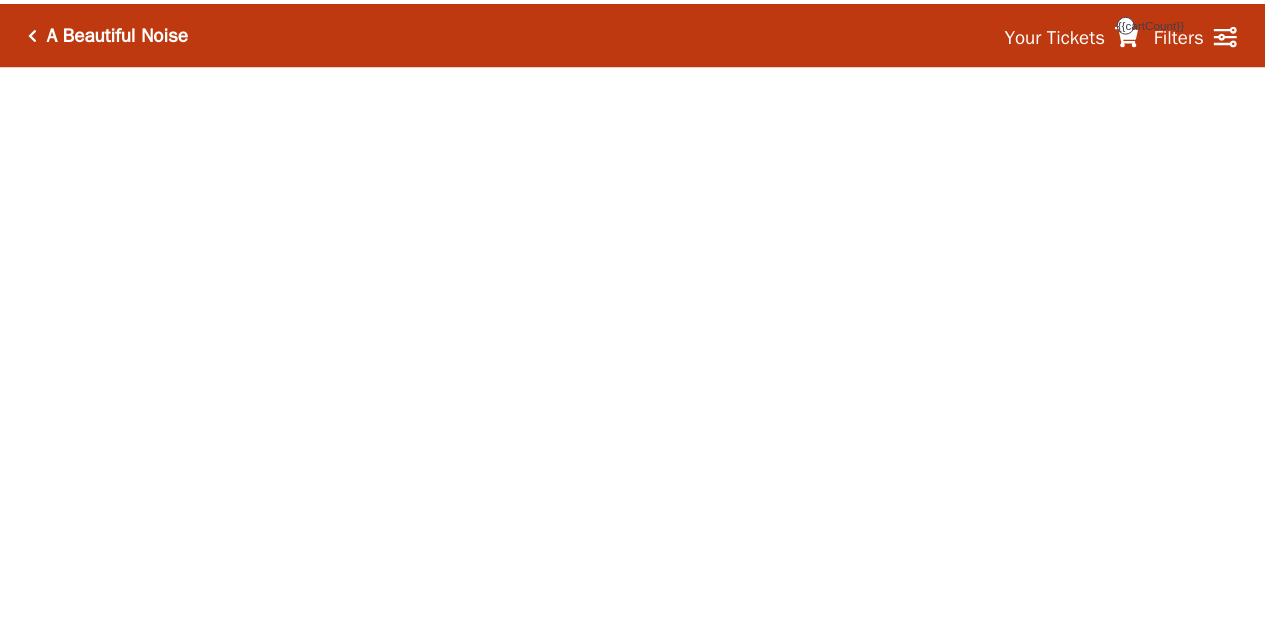 scroll, scrollTop: 0, scrollLeft: 0, axis: both 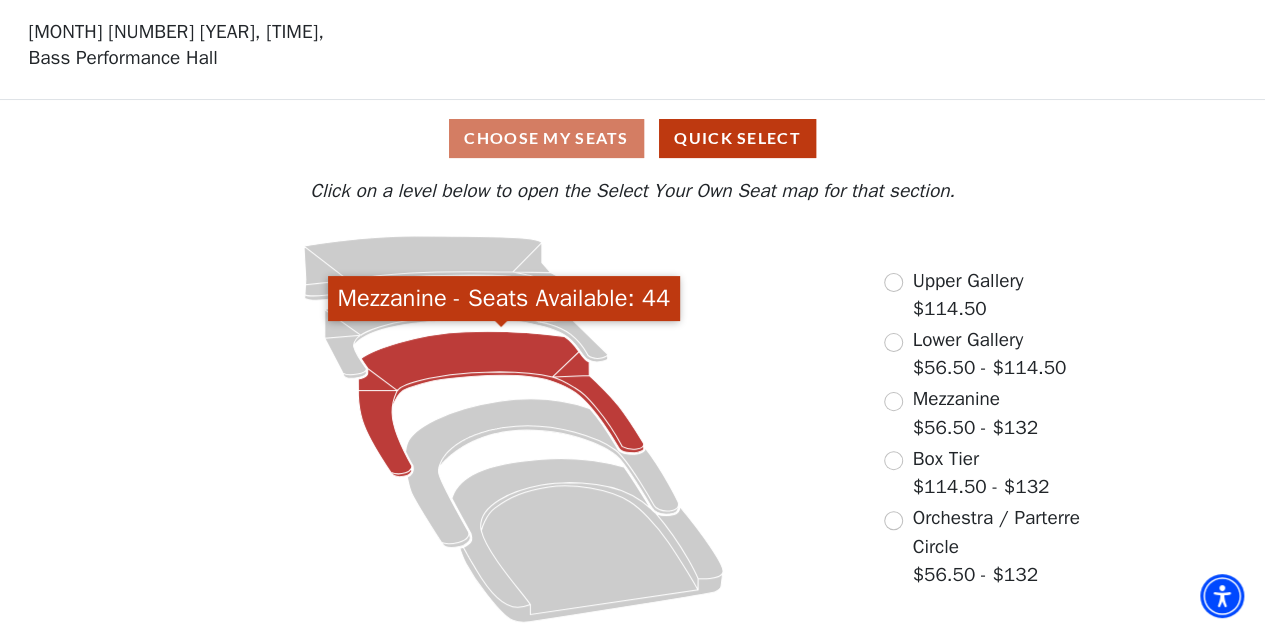 click 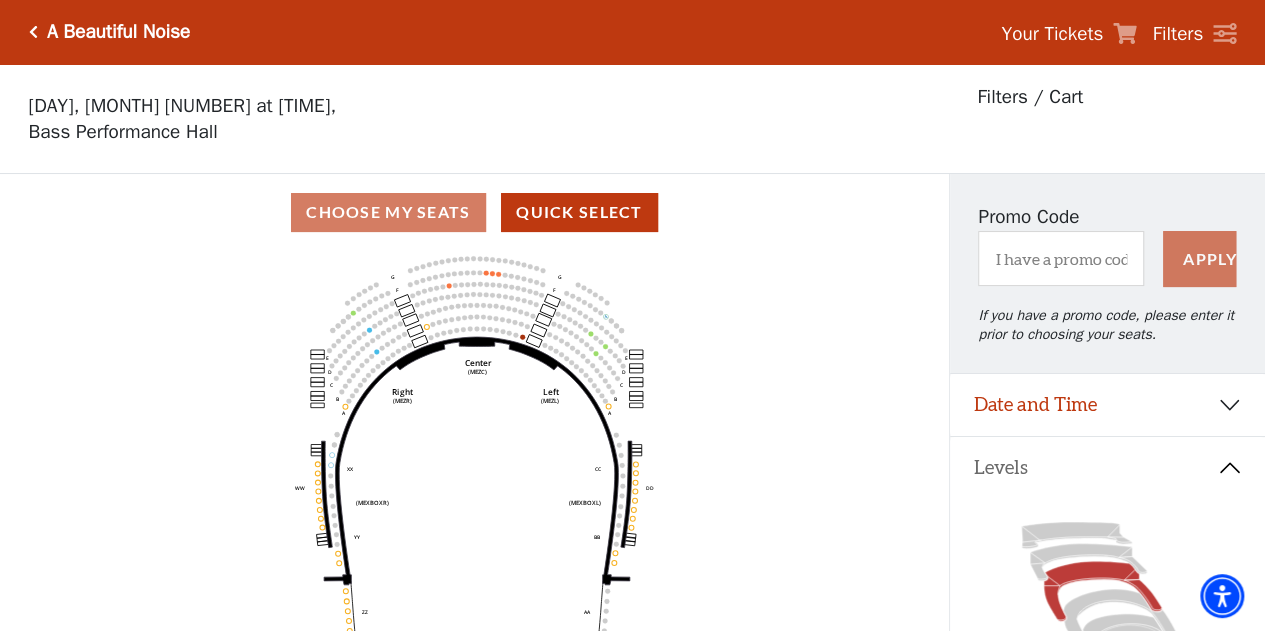 scroll, scrollTop: 92, scrollLeft: 0, axis: vertical 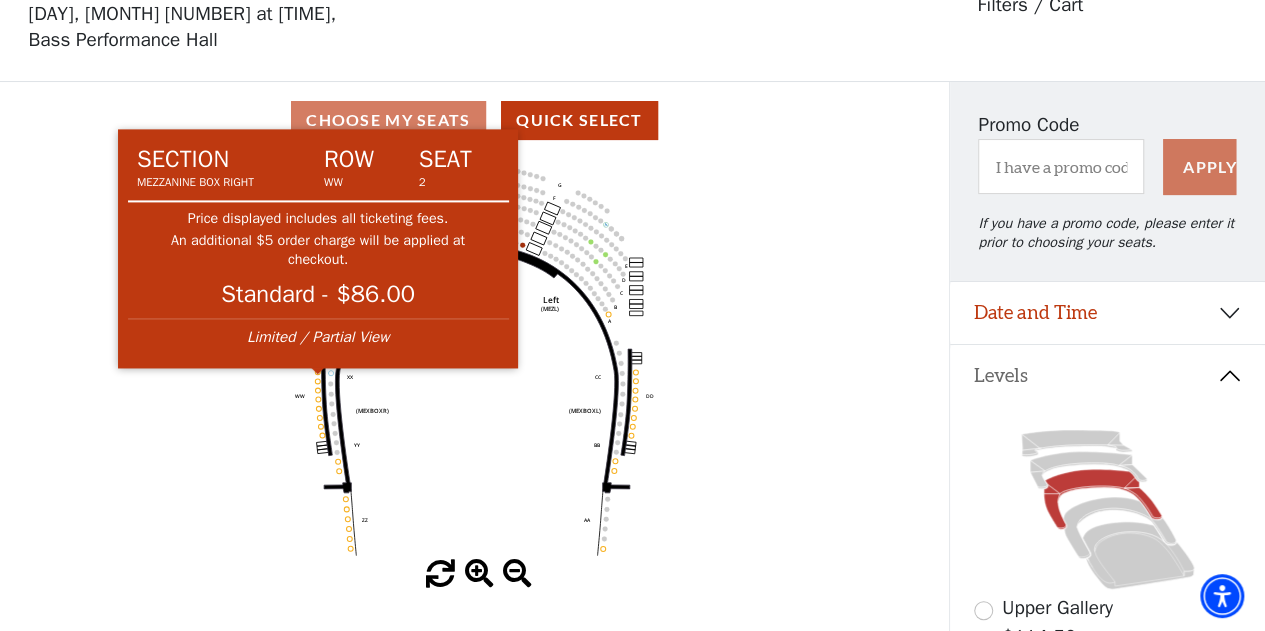 click 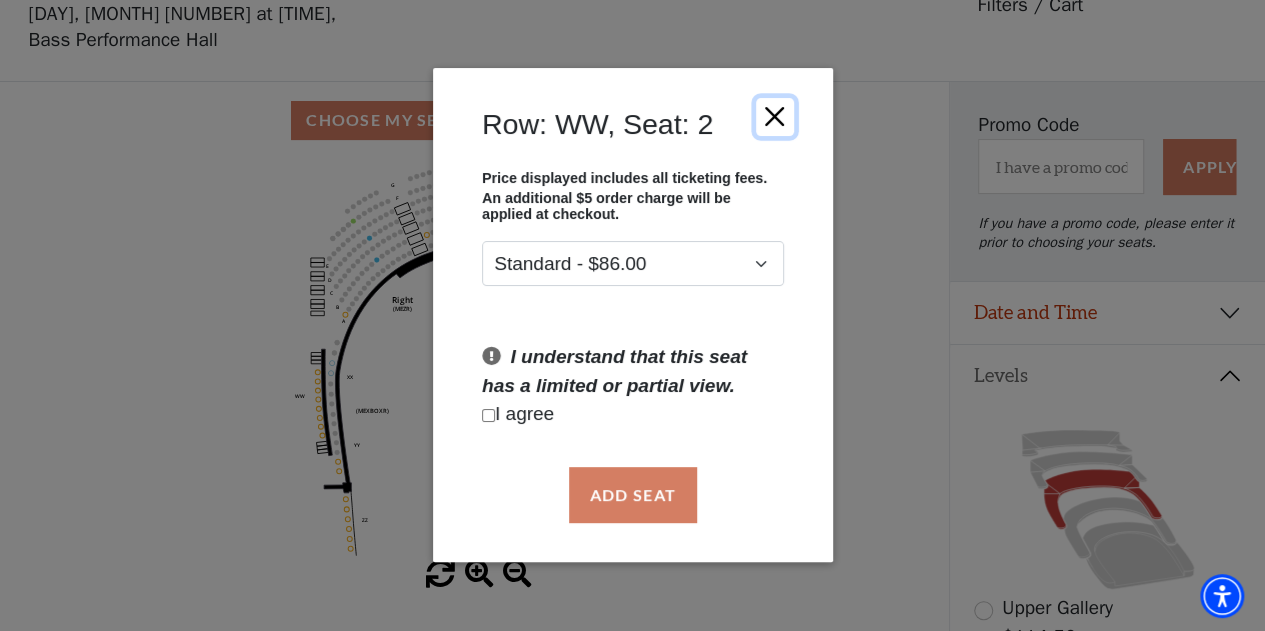 click at bounding box center [774, 117] 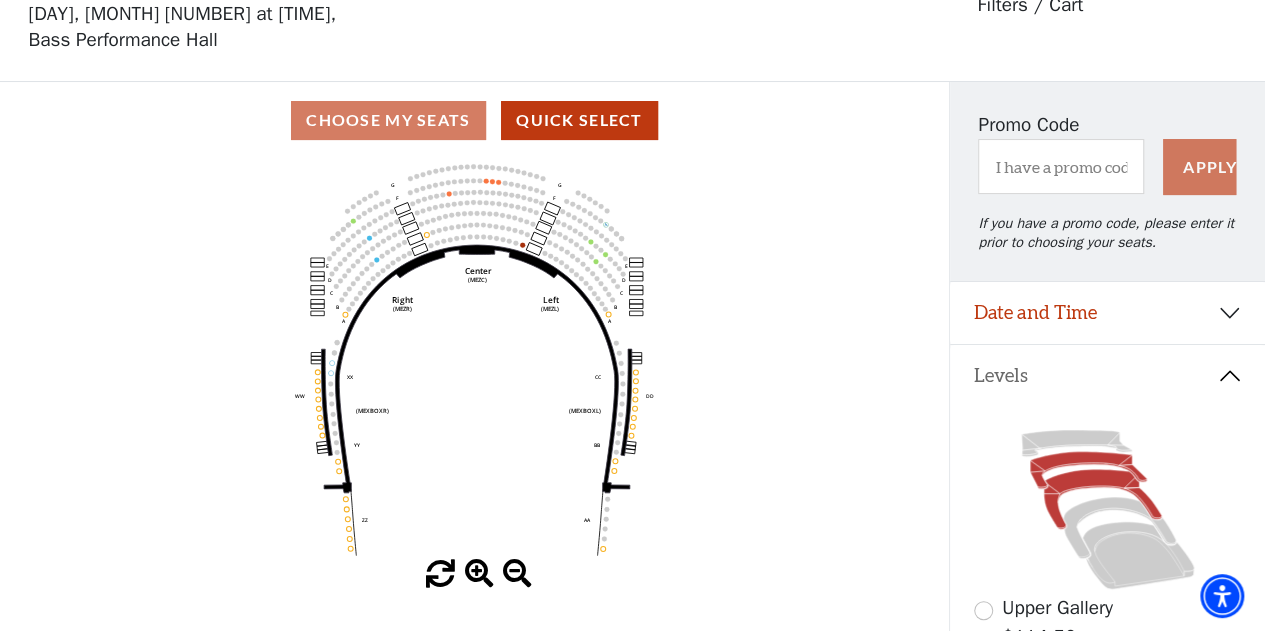 click 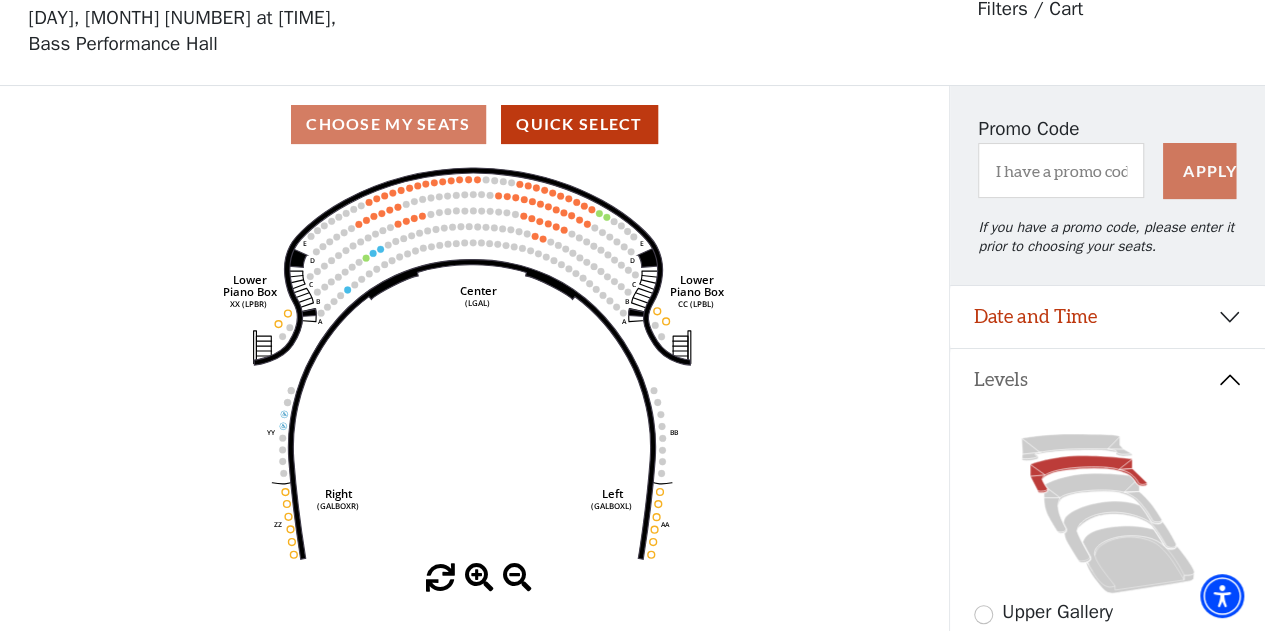 scroll, scrollTop: 92, scrollLeft: 0, axis: vertical 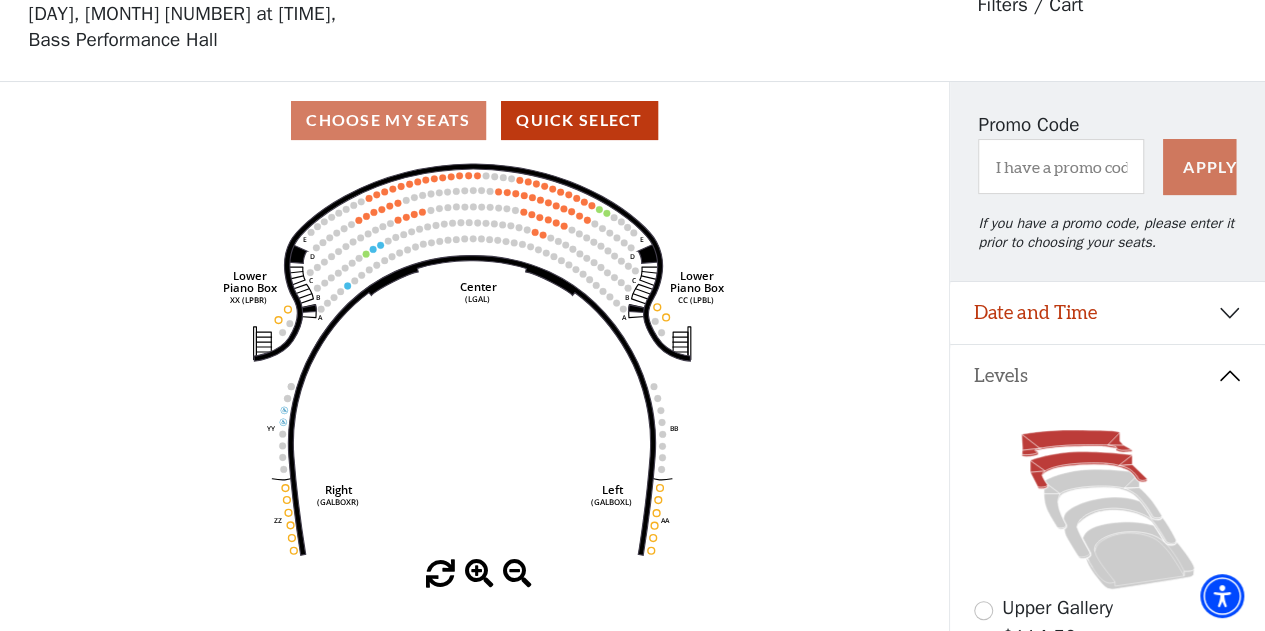 click 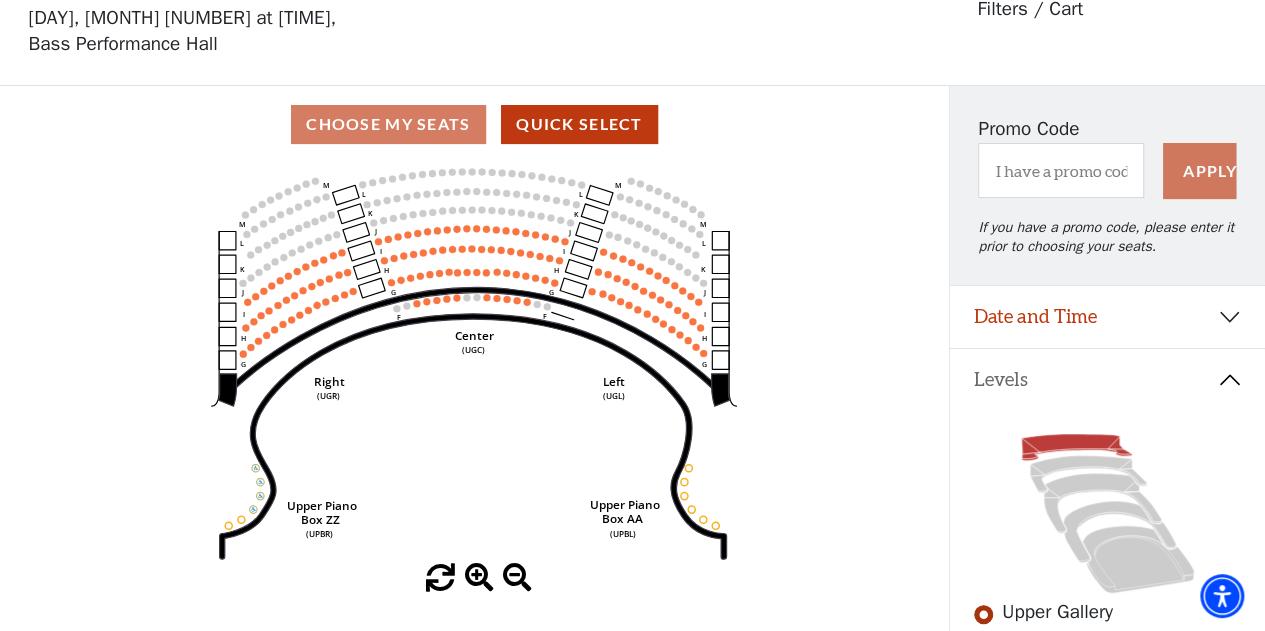 scroll, scrollTop: 92, scrollLeft: 0, axis: vertical 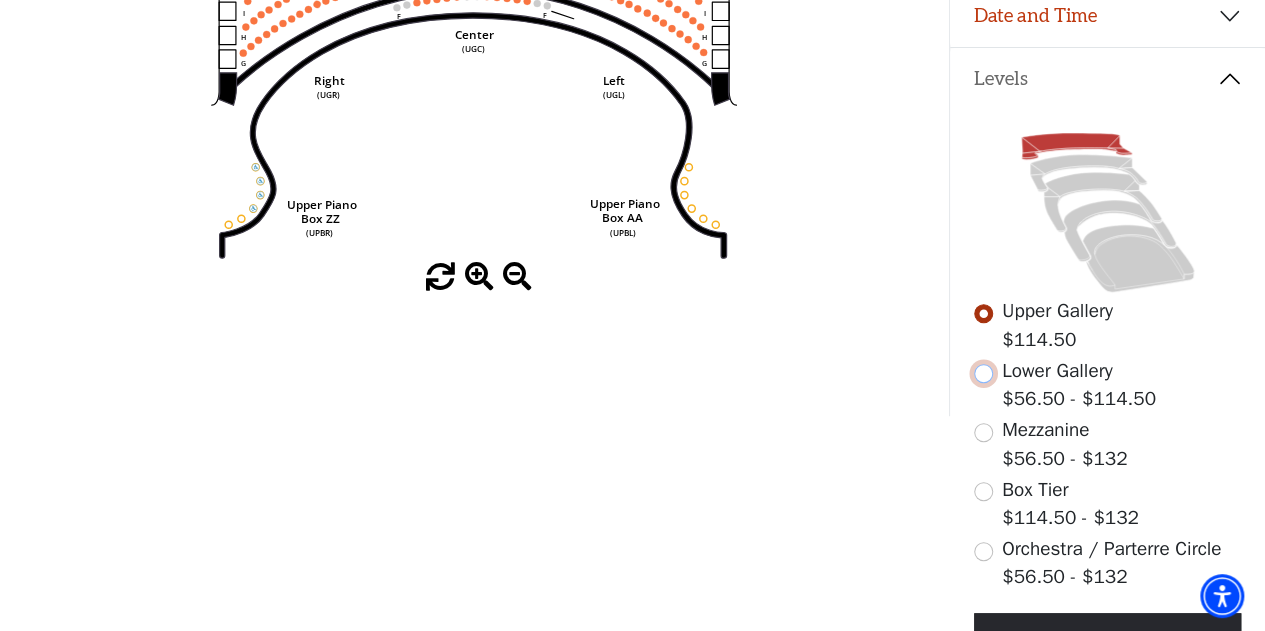 click at bounding box center (983, 373) 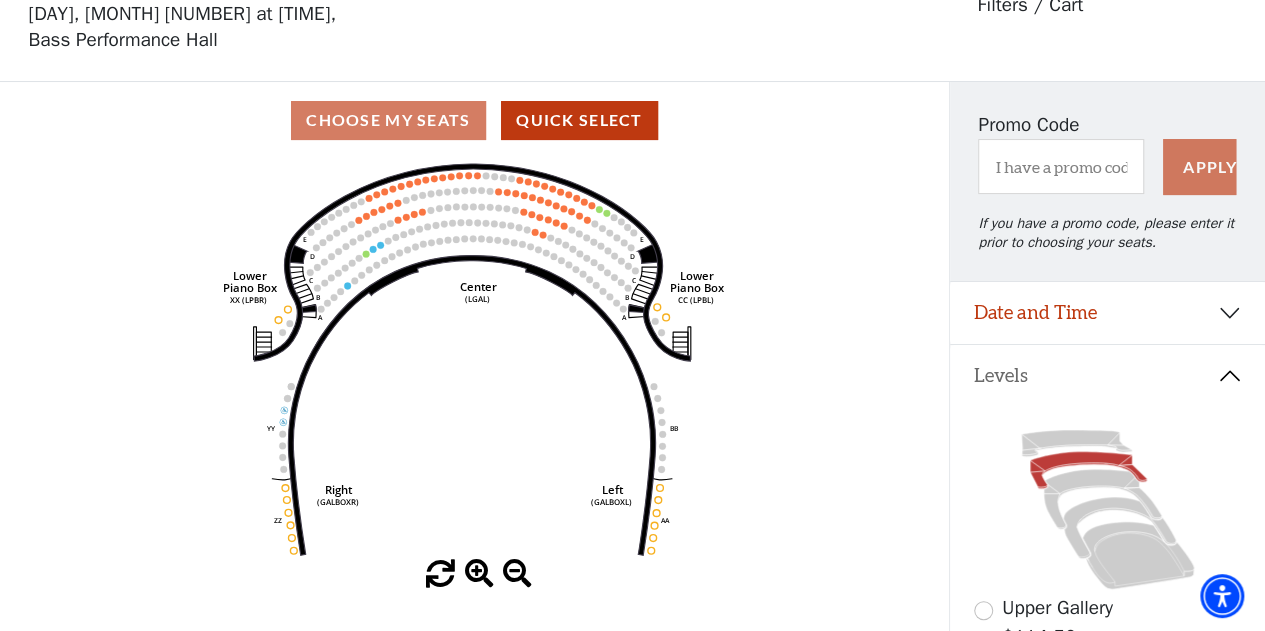 scroll, scrollTop: 92, scrollLeft: 0, axis: vertical 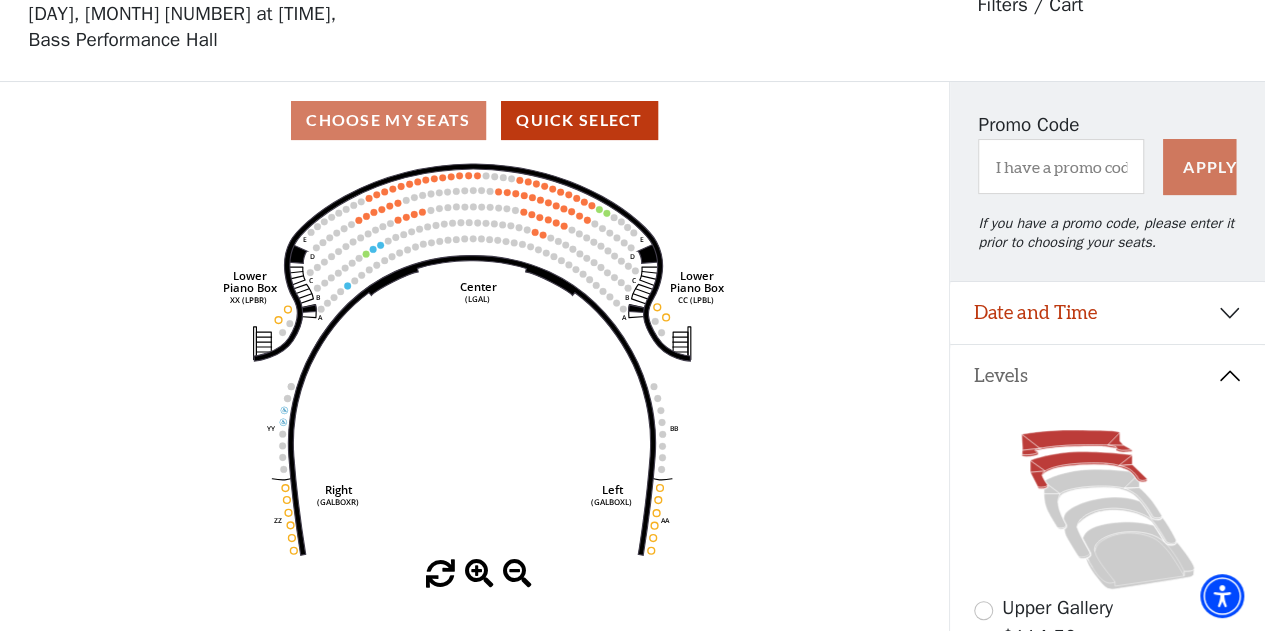 click 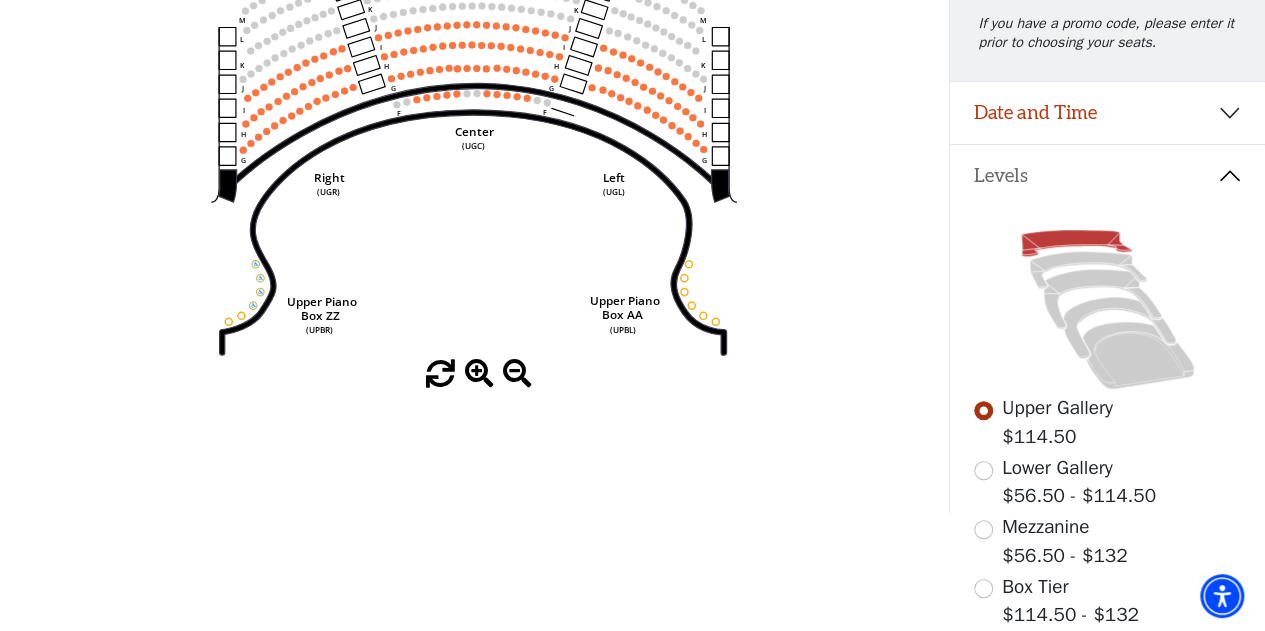 scroll, scrollTop: 192, scrollLeft: 0, axis: vertical 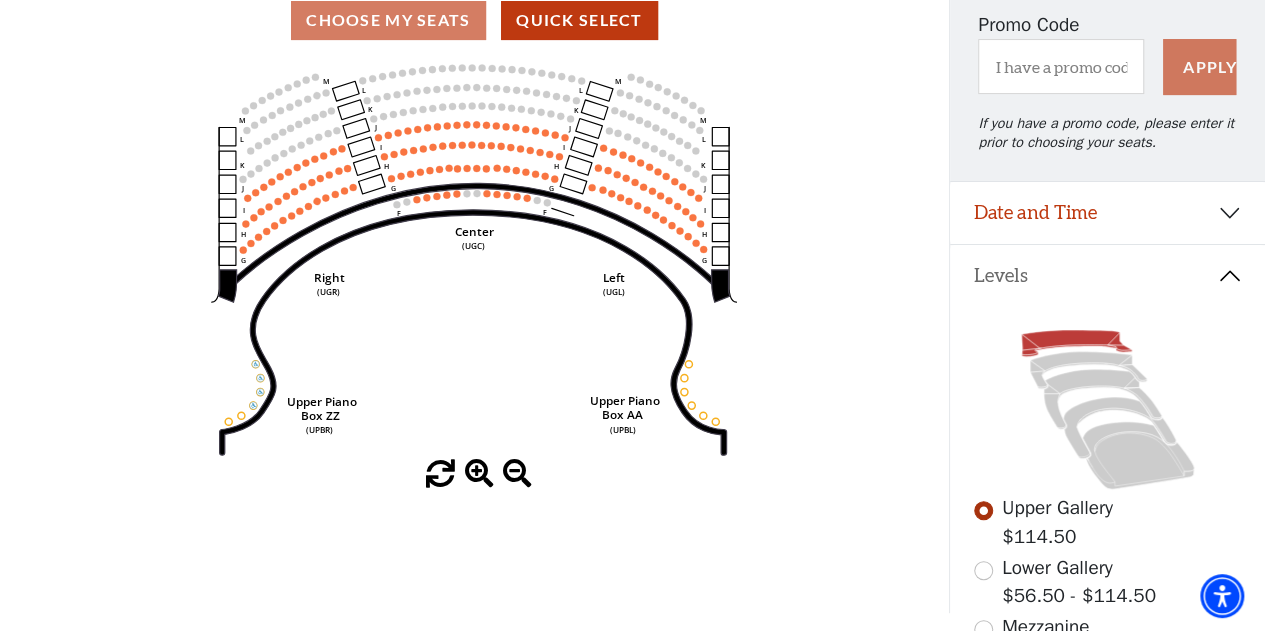 click 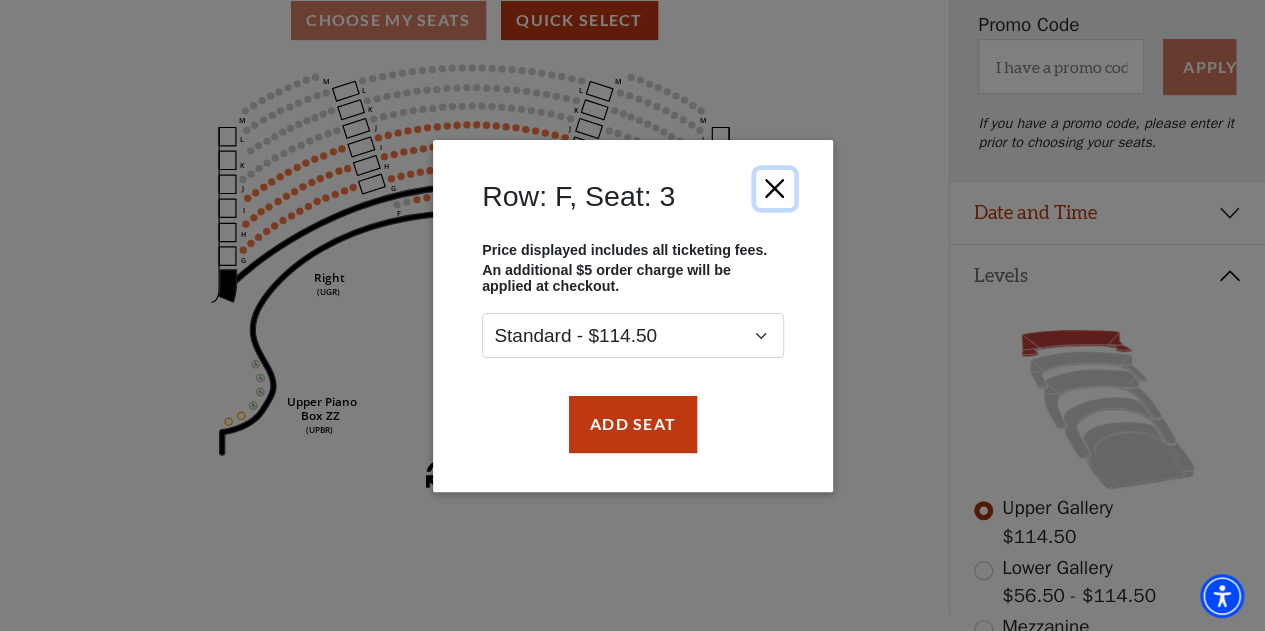 click at bounding box center (774, 188) 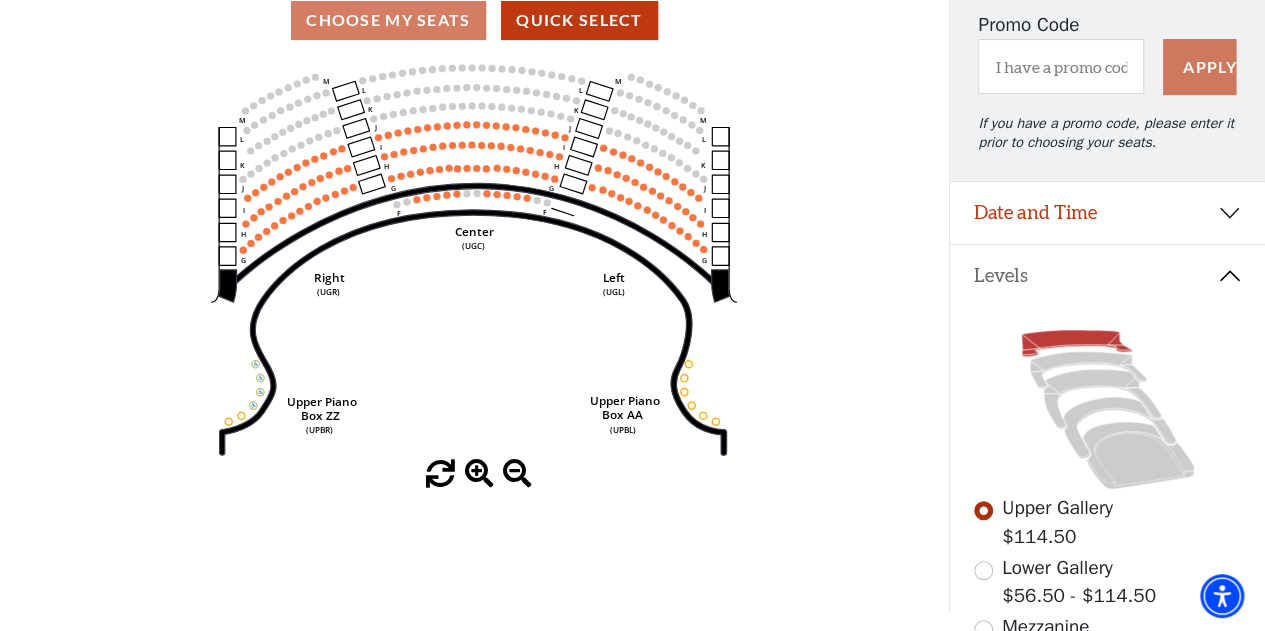 click on "Center   (UGC)   Right   (UGR)   Left   (UGL)   Upper Piano   Box ZZ   (UPBR)   Upper Piano   Box AA   (UPBL)   M   L   K   J   I   H   G   M   L   K   J   I   H   G   M   L   K   J   I   H   G   F   M   L   K   J   I   H   G   F" 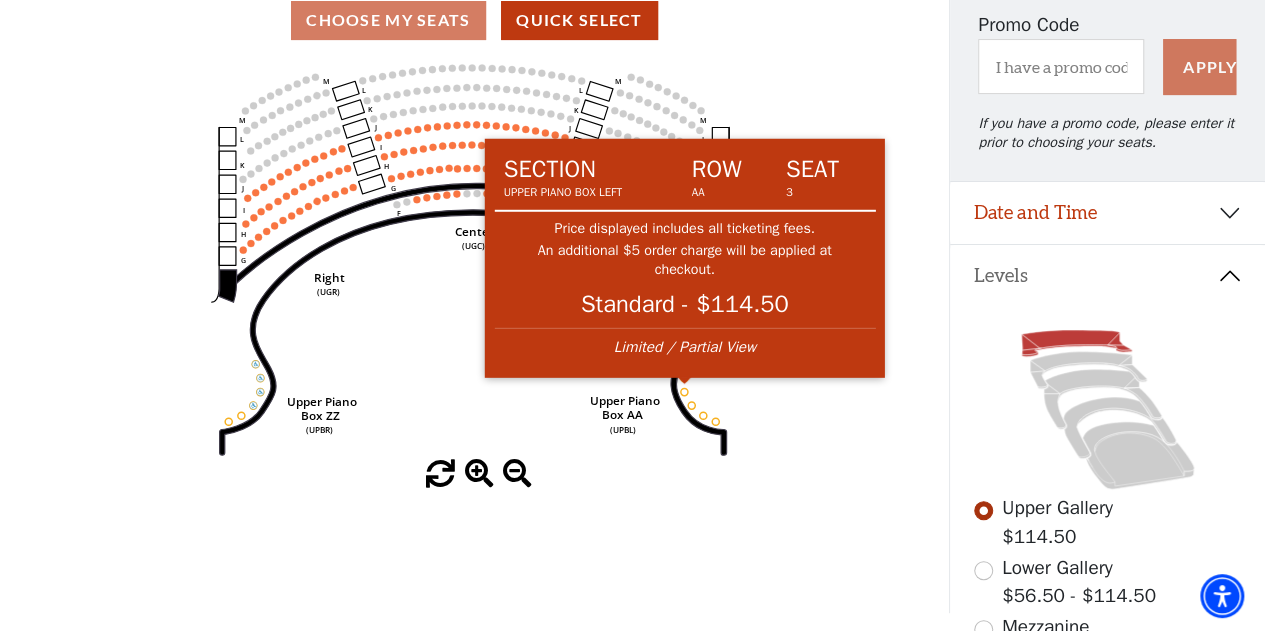click 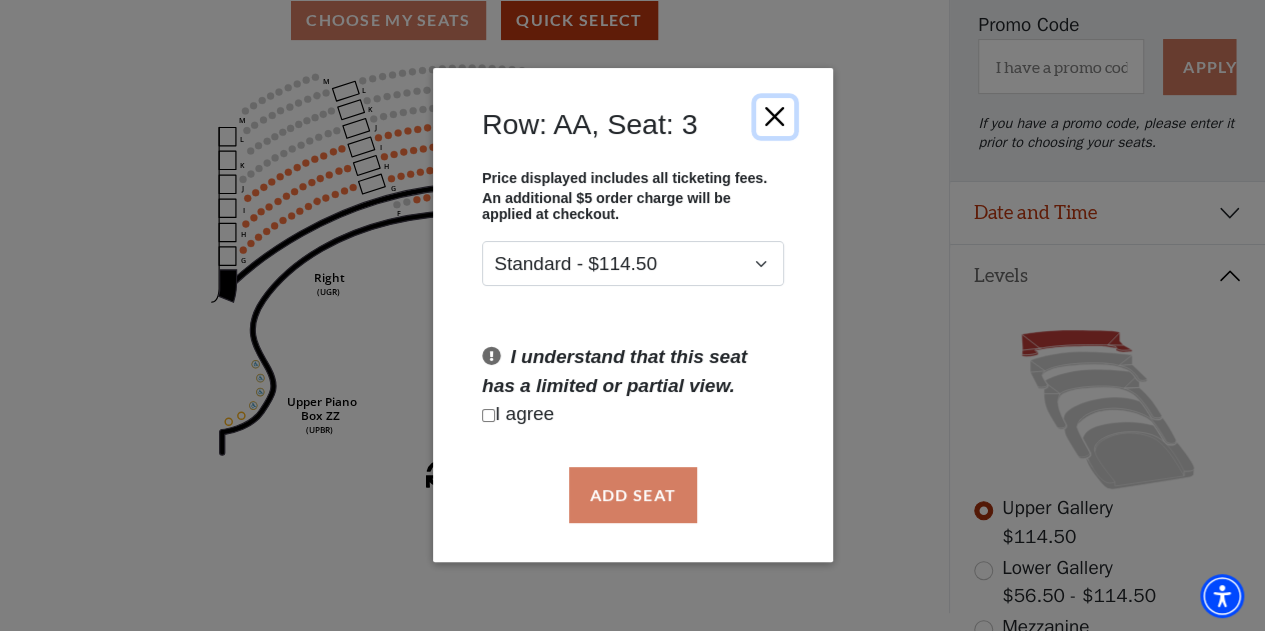 click at bounding box center (774, 117) 